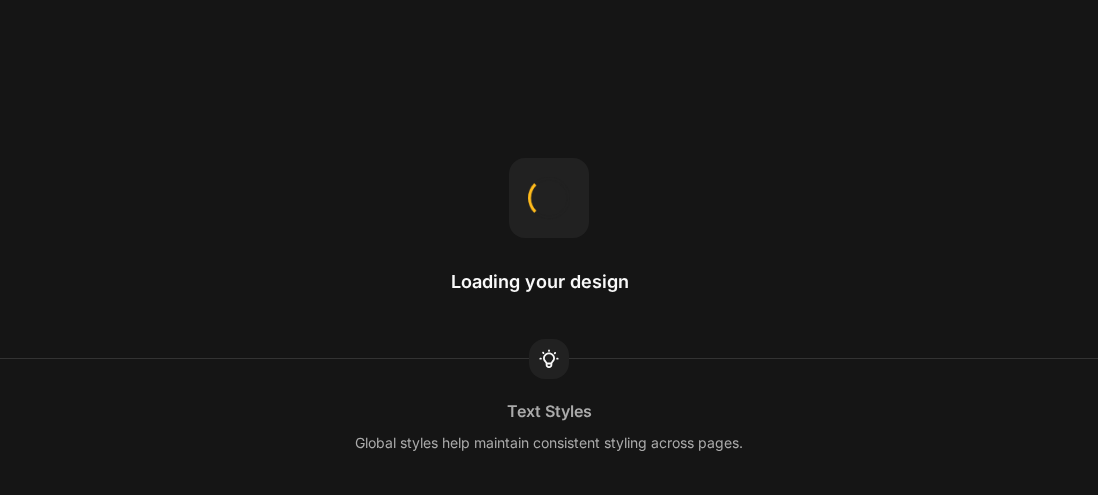 scroll, scrollTop: 0, scrollLeft: 0, axis: both 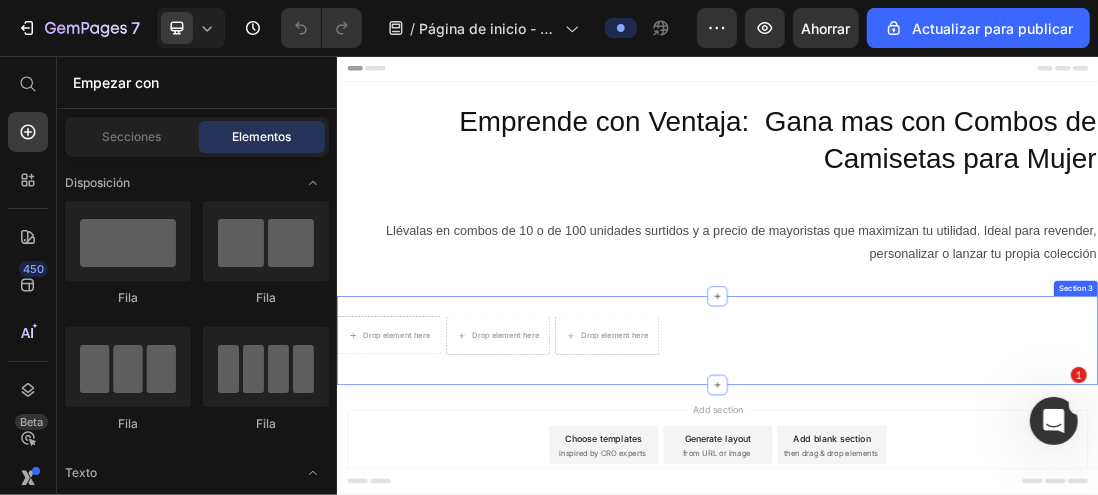 click on "Drop element here
Drop element here
Drop element here Row Section 3" at bounding box center (936, 505) 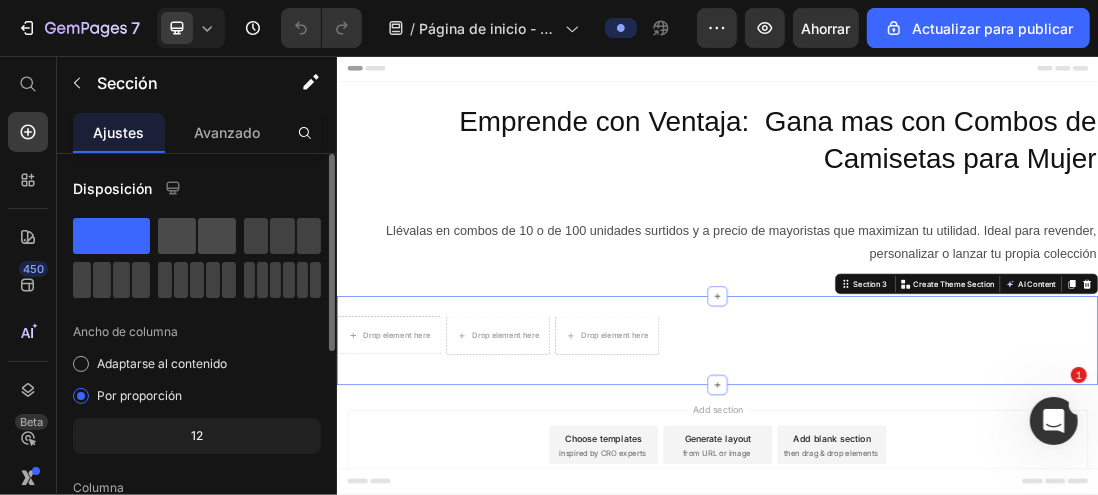 click 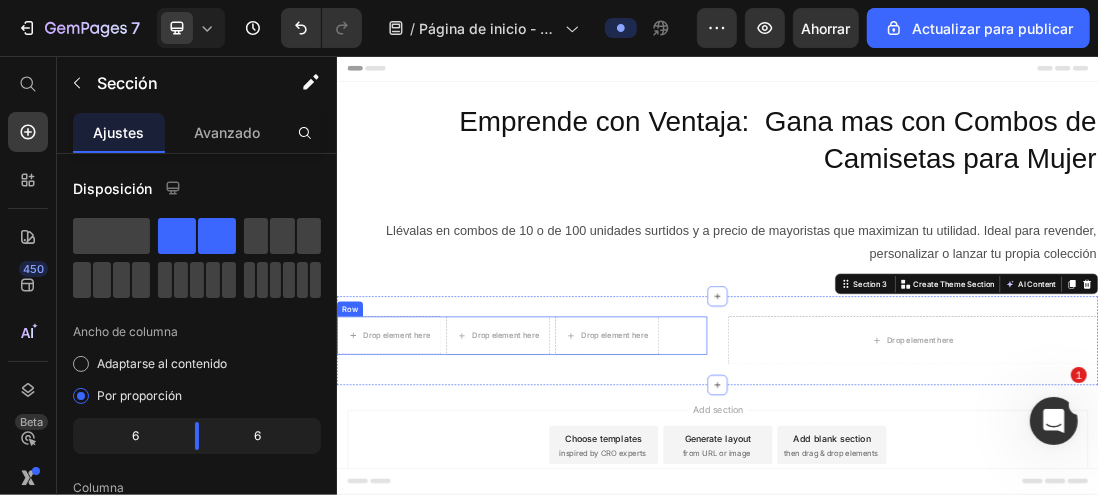 click on "Row" at bounding box center (356, 455) 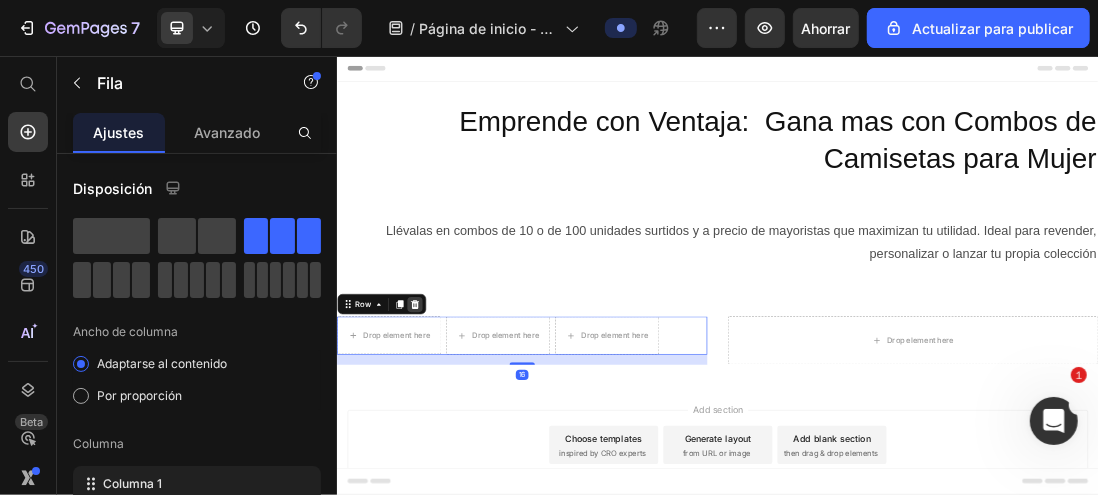 click 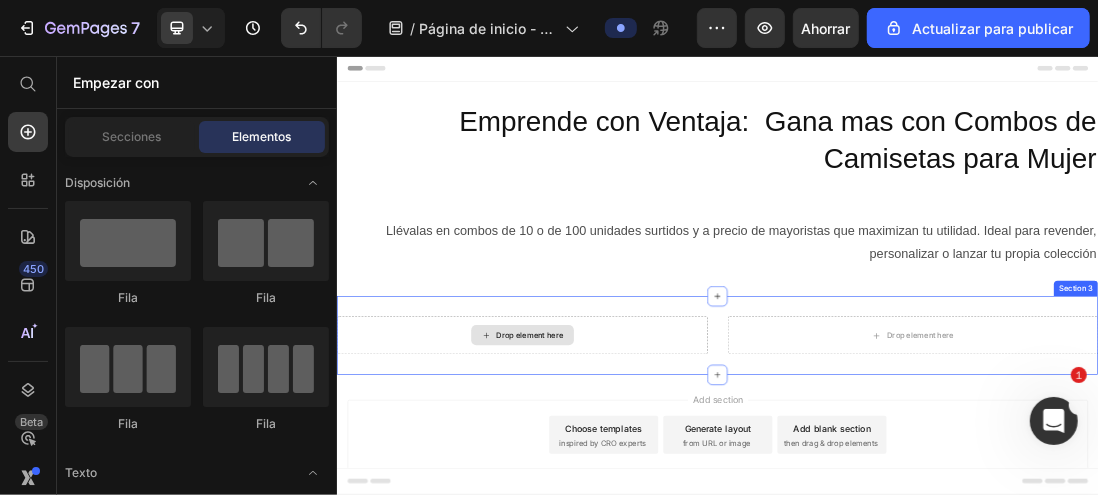 click on "Drop element here" at bounding box center [628, 497] 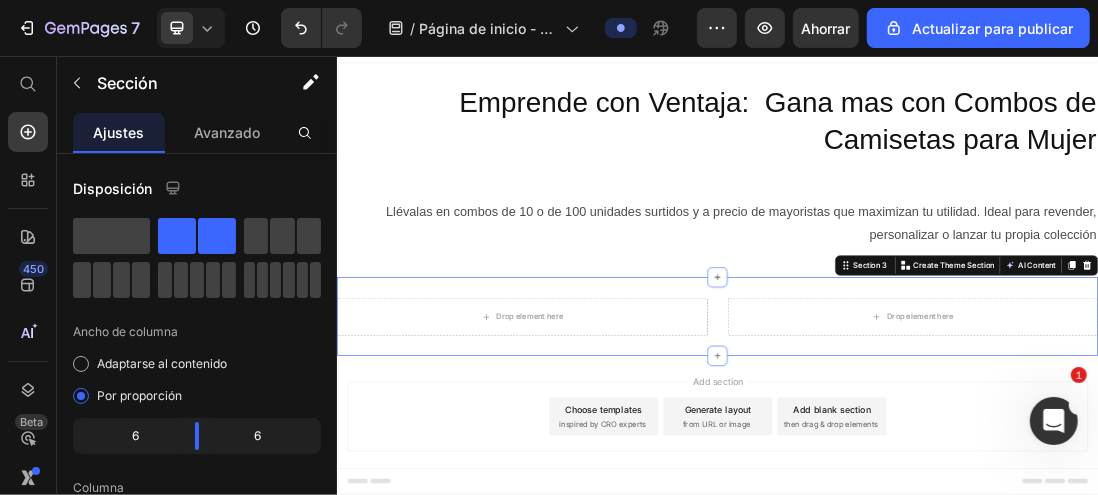 scroll, scrollTop: 56, scrollLeft: 0, axis: vertical 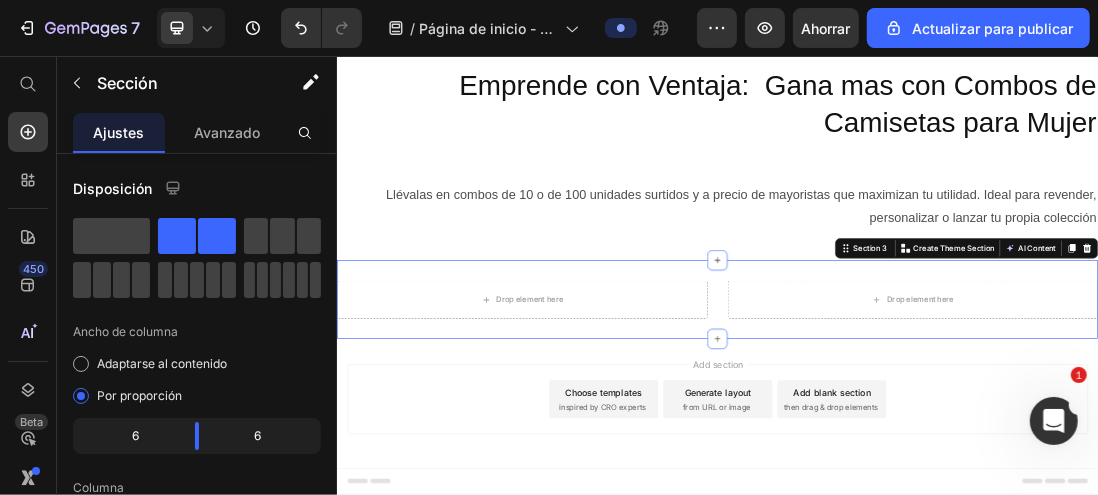 click on "Add section Choose templates inspired by CRO experts Generate layout from URL or image Add blank section then drag & drop elements" at bounding box center (936, 598) 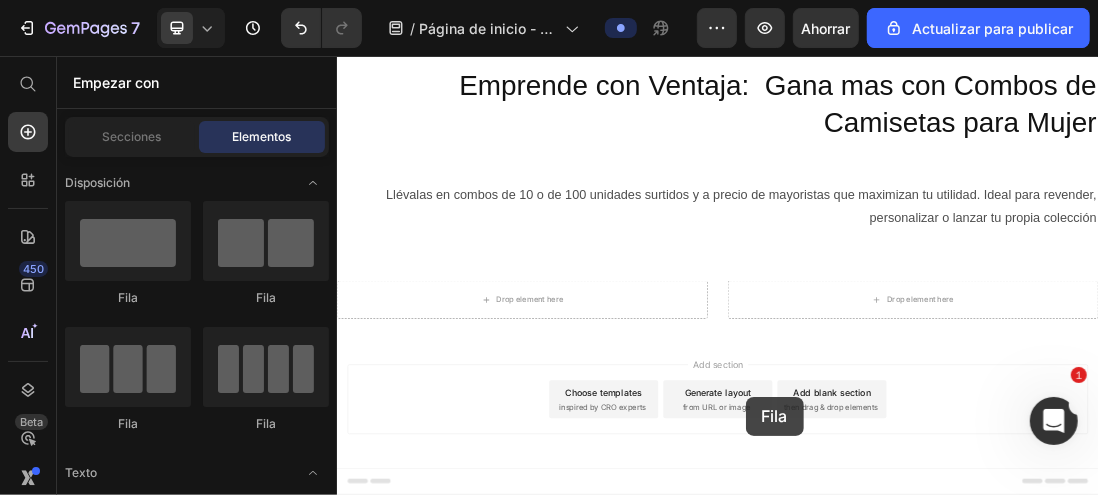 drag, startPoint x: 435, startPoint y: 294, endPoint x: 980, endPoint y: 593, distance: 621.6317 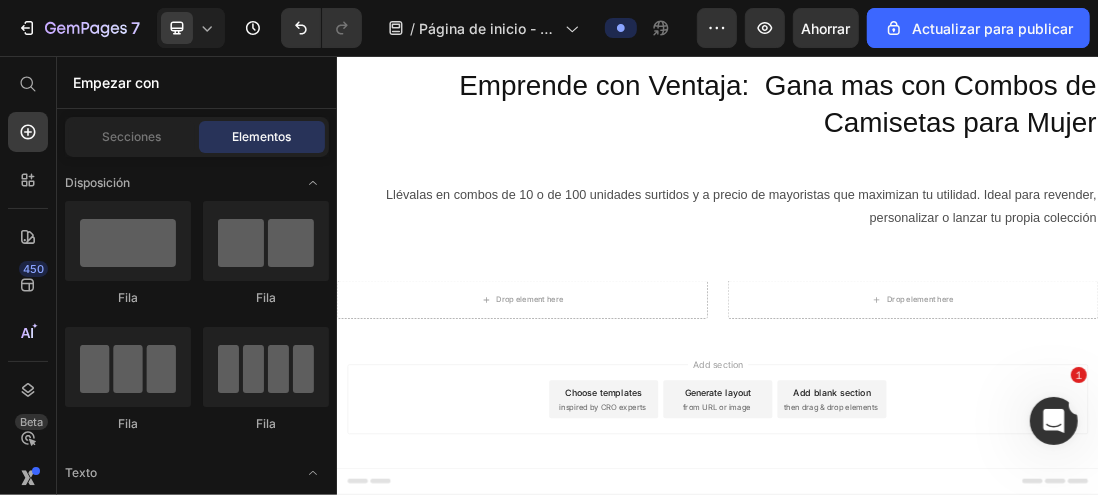 click on "Add section" at bounding box center (936, 542) 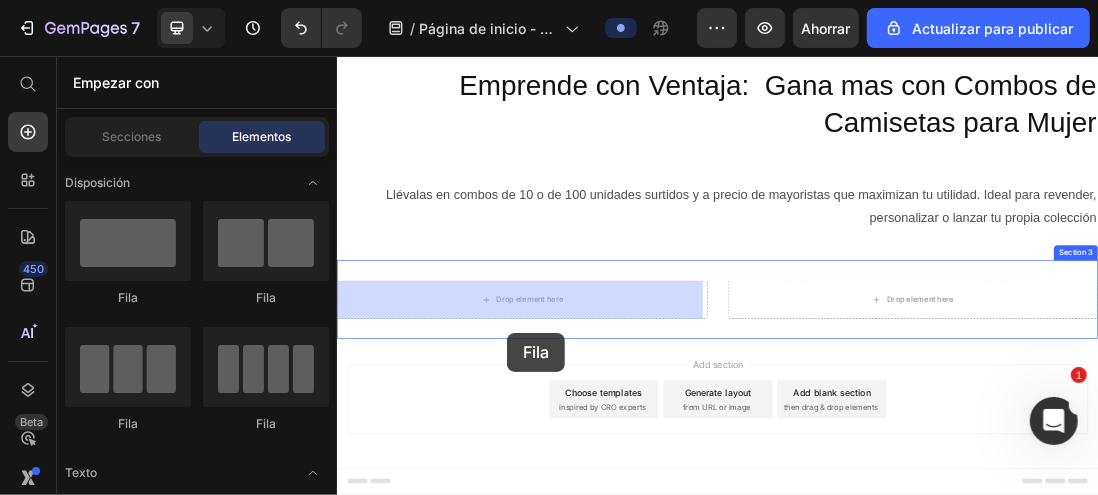 drag, startPoint x: 472, startPoint y: 301, endPoint x: 604, endPoint y: 492, distance: 232.1745 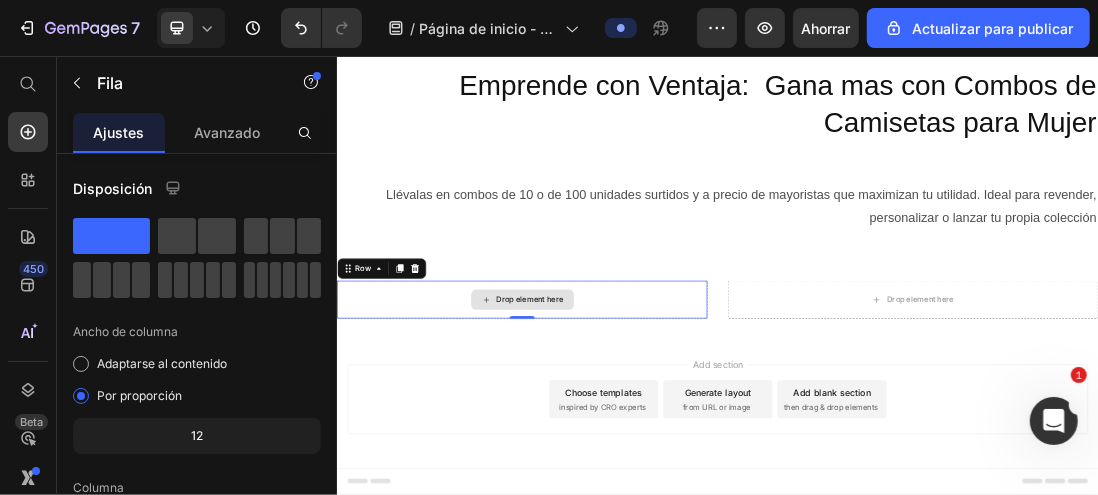 click on "Drop element here" at bounding box center [640, 441] 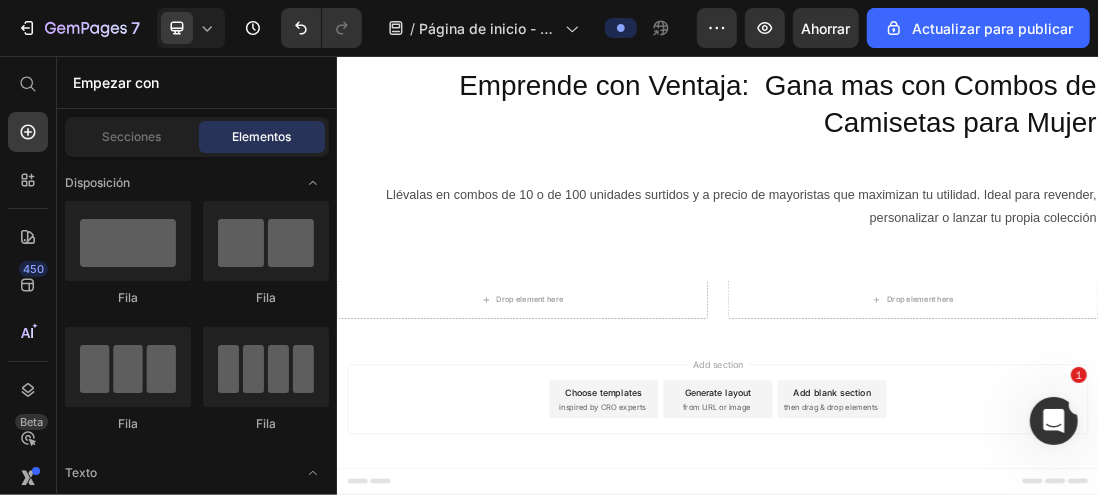 click on "Add section Choose templates inspired by CRO experts Generate layout from URL or image Add blank section then drag & drop elements" at bounding box center (936, 626) 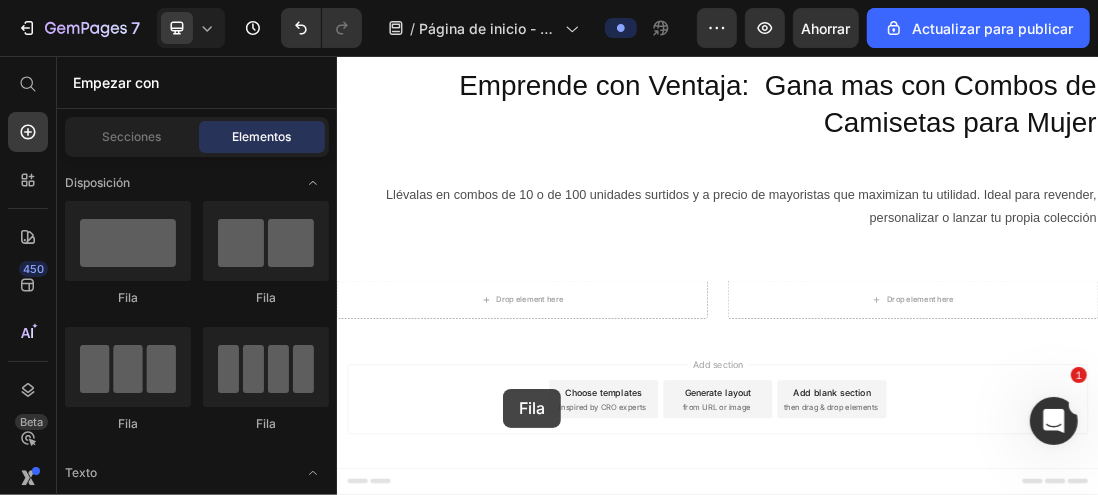 drag, startPoint x: 472, startPoint y: 303, endPoint x: 601, endPoint y: 582, distance: 307.37924 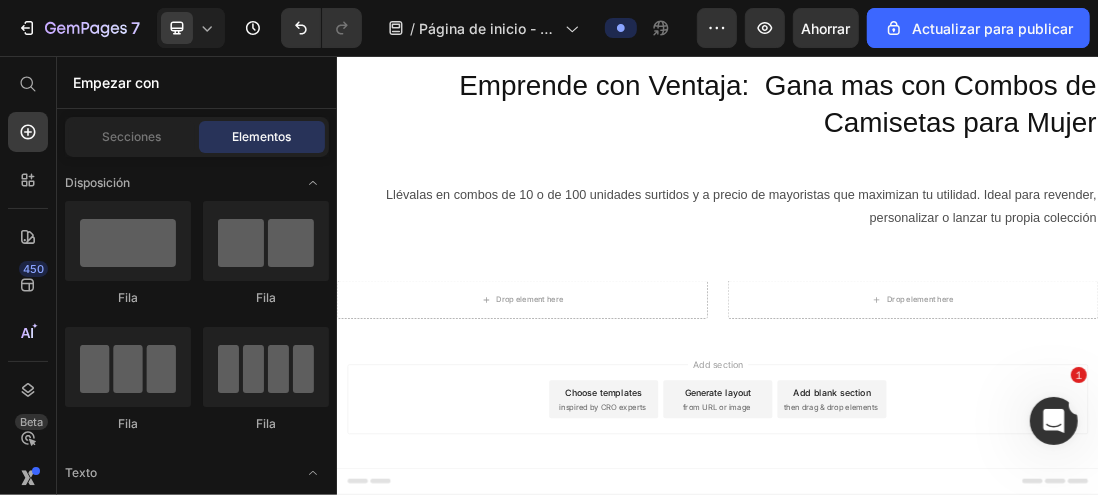 drag, startPoint x: 601, startPoint y: 582, endPoint x: 582, endPoint y: 528, distance: 57.245087 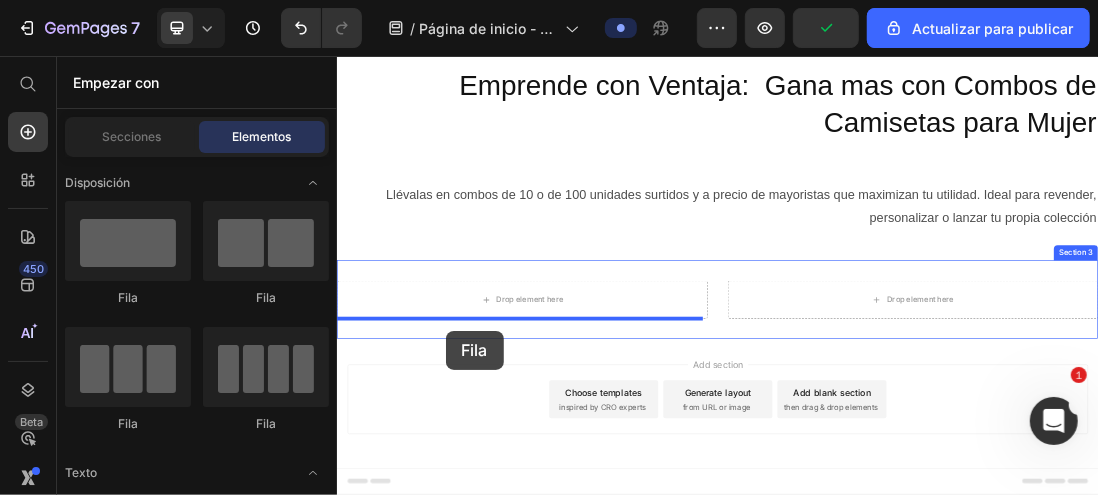 drag, startPoint x: 460, startPoint y: 302, endPoint x: 507, endPoint y: 489, distance: 192.81598 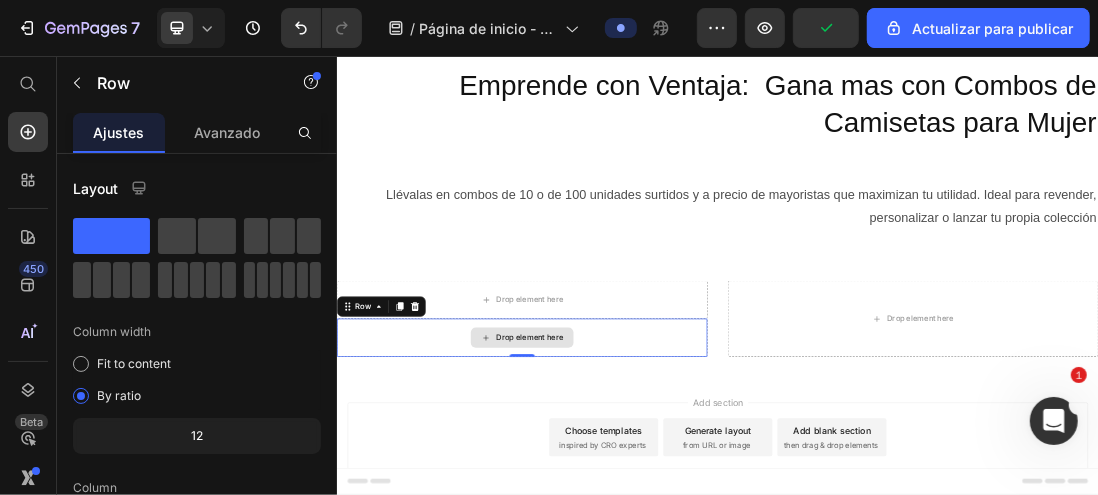 click on "Drop element here" at bounding box center [628, 501] 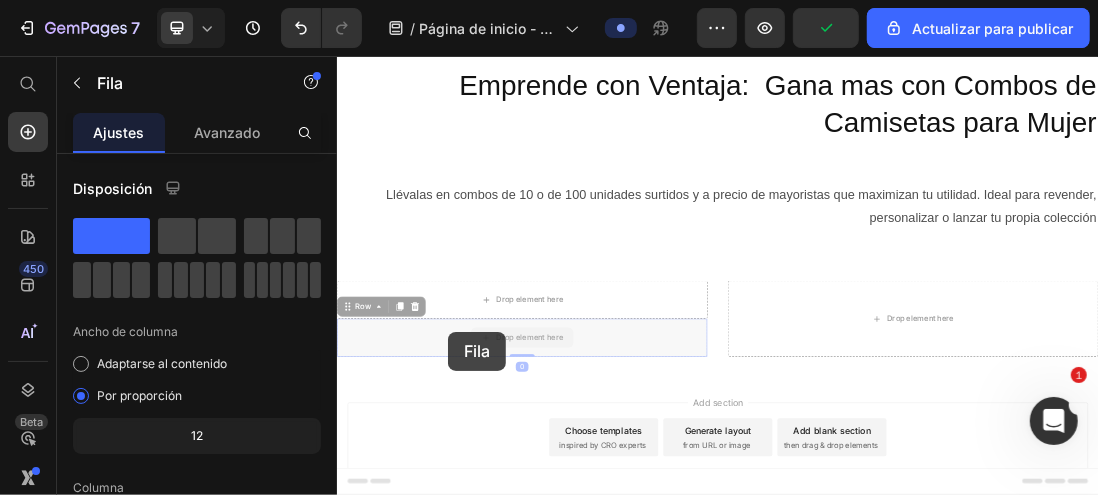 scroll, scrollTop: 116, scrollLeft: 0, axis: vertical 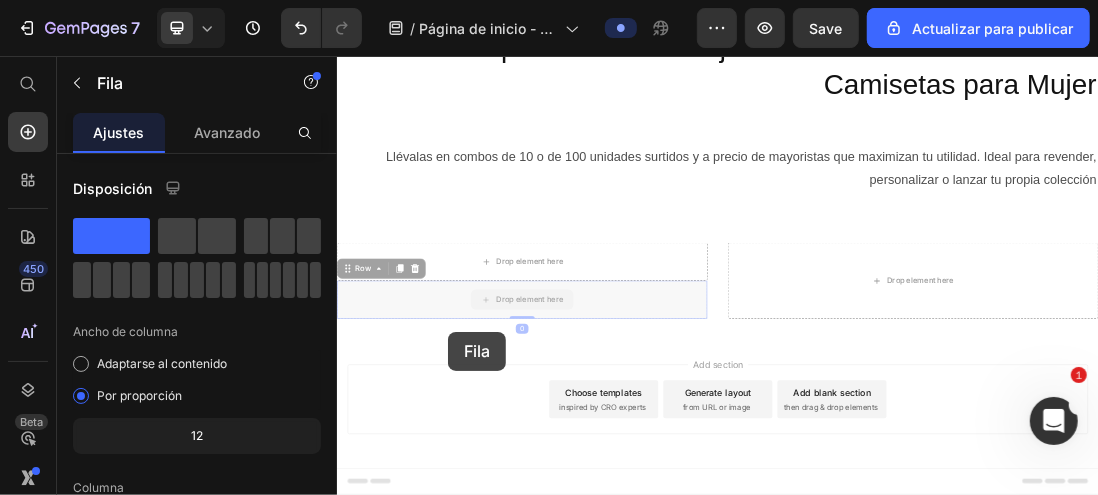 click on "Drop element here Row
Row   0
Drop element here Row   0
Drop element here Section 3" at bounding box center (936, 411) 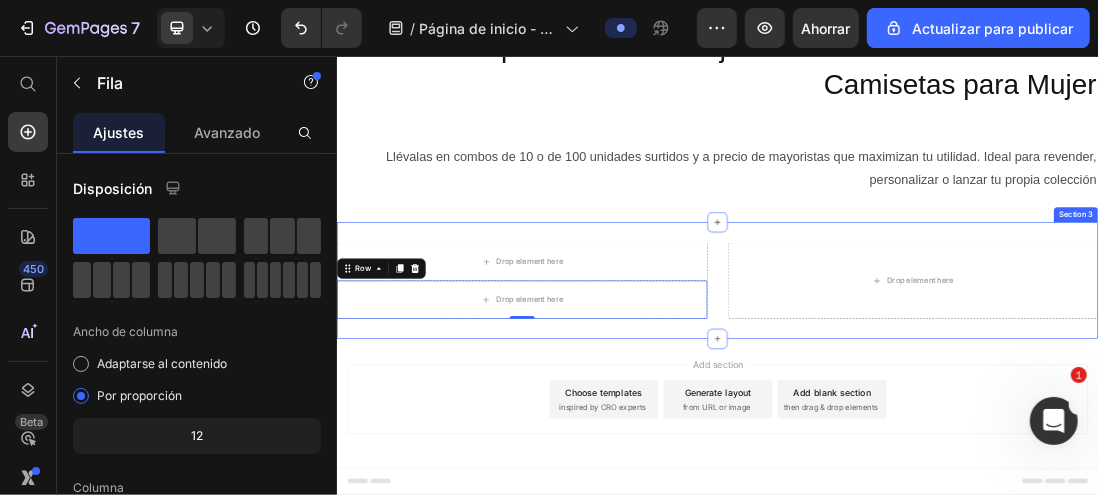 scroll, scrollTop: 56, scrollLeft: 0, axis: vertical 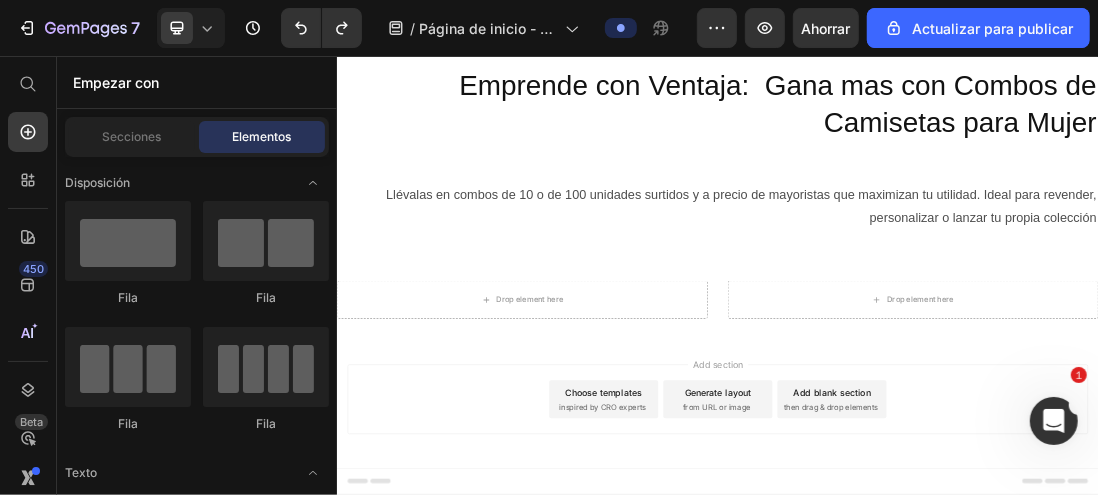 click on "Add section Choose templates inspired by CRO experts Generate layout from URL or image Add blank section then drag & drop elements" at bounding box center [936, 626] 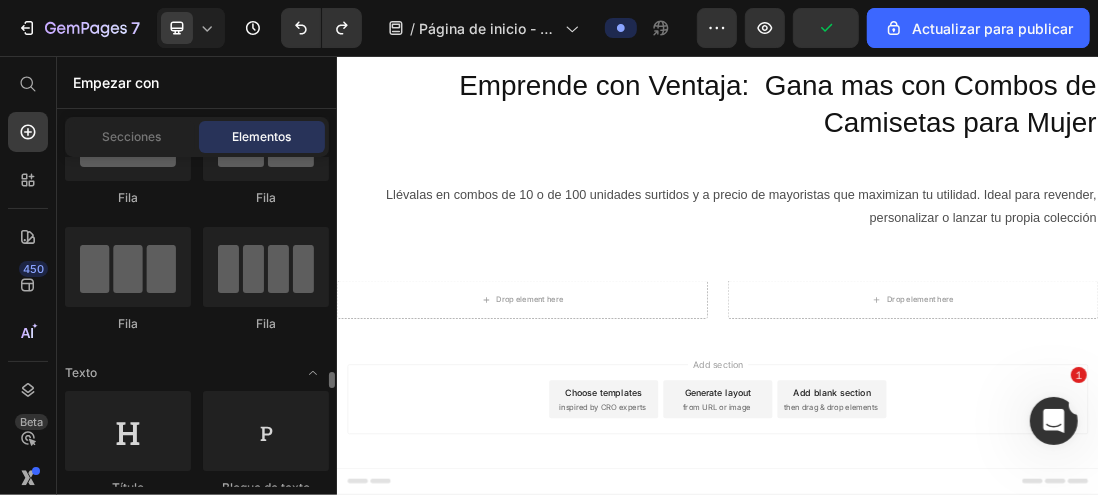 scroll, scrollTop: 400, scrollLeft: 0, axis: vertical 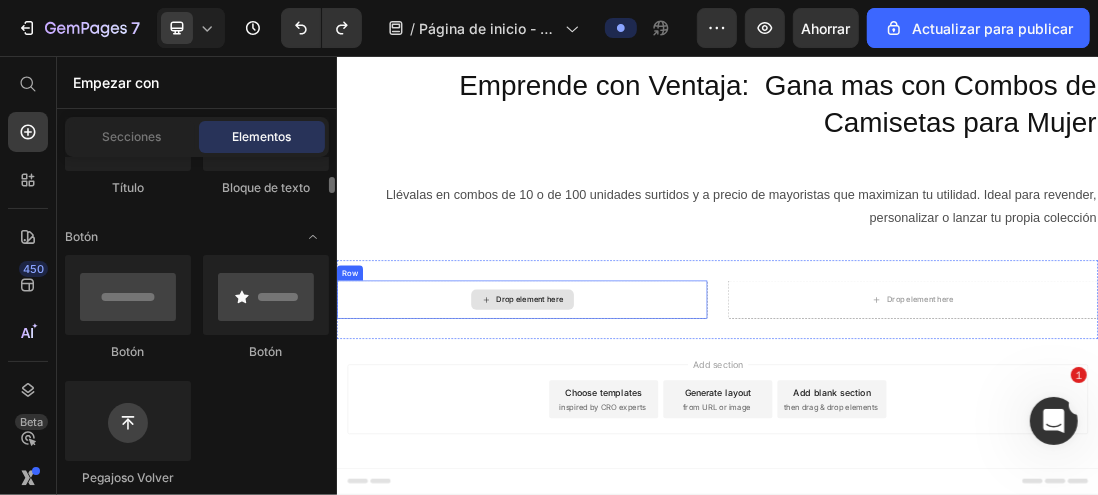 click on "Drop element here" at bounding box center (628, 441) 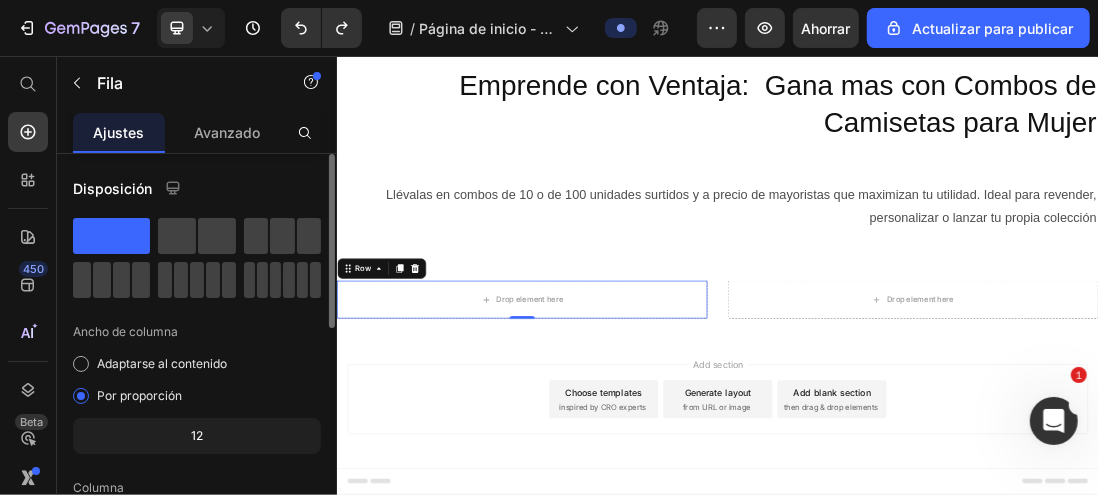 scroll, scrollTop: 200, scrollLeft: 0, axis: vertical 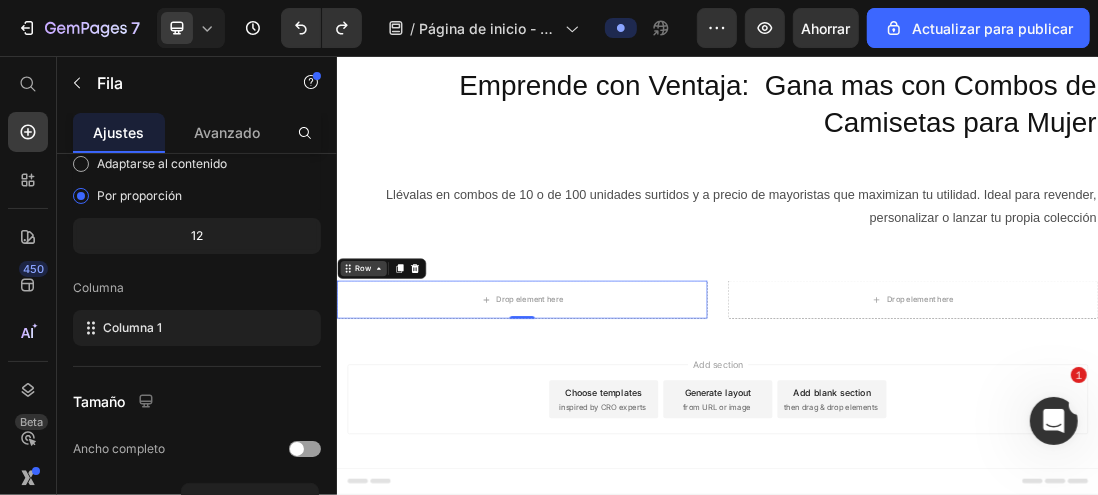 click on "Row" at bounding box center (377, 392) 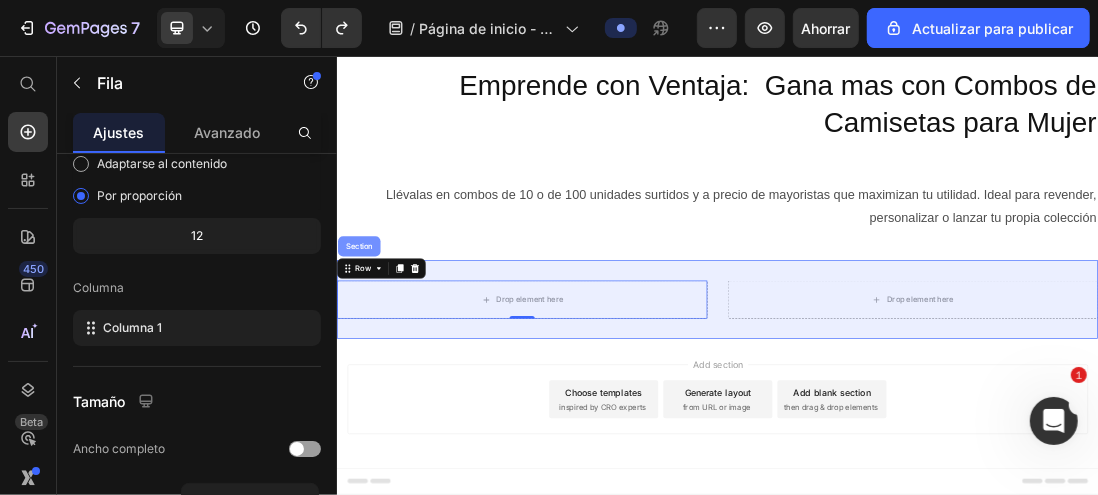 click on "Section" at bounding box center [370, 357] 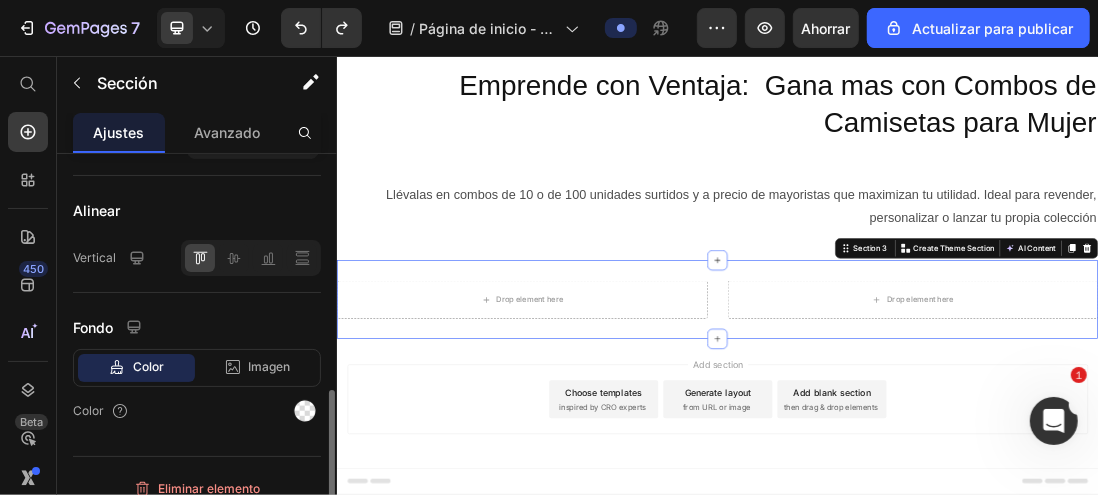 scroll, scrollTop: 615, scrollLeft: 0, axis: vertical 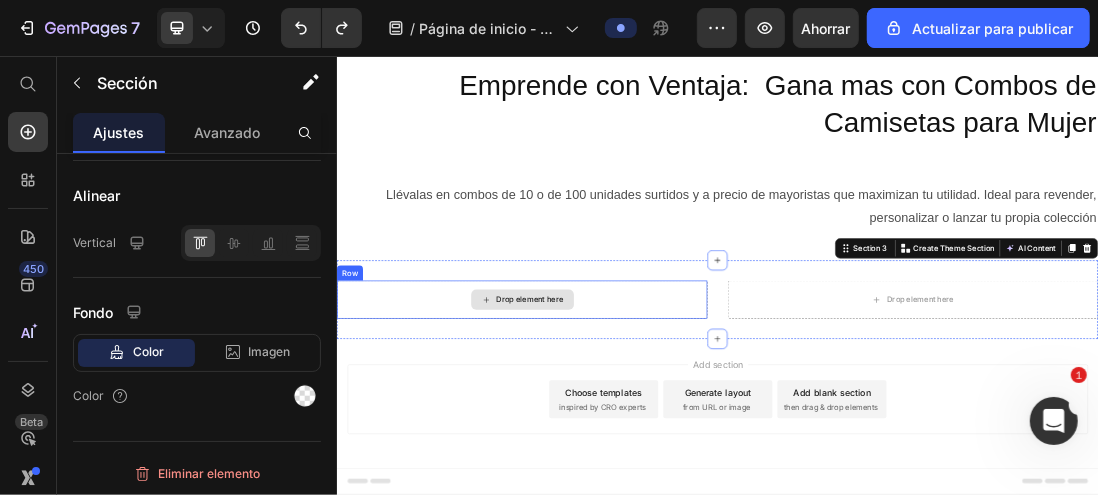 click on "Drop element here" at bounding box center [628, 441] 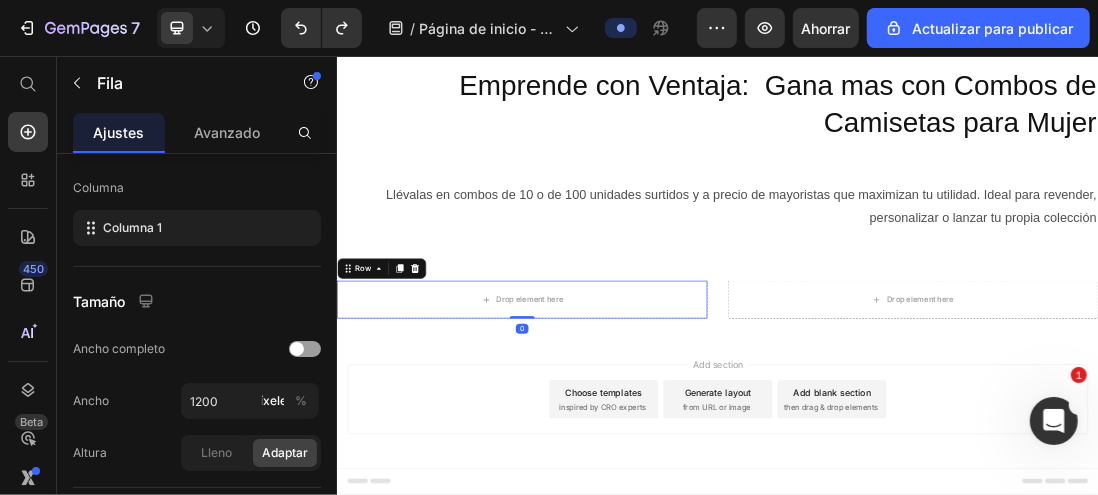 scroll, scrollTop: 510, scrollLeft: 0, axis: vertical 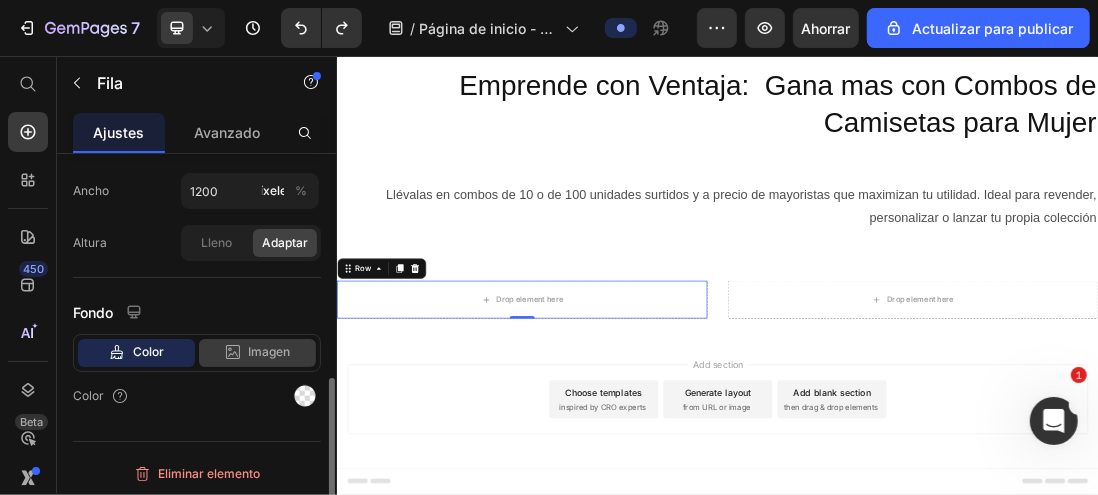 click on "Imagen" at bounding box center (270, 351) 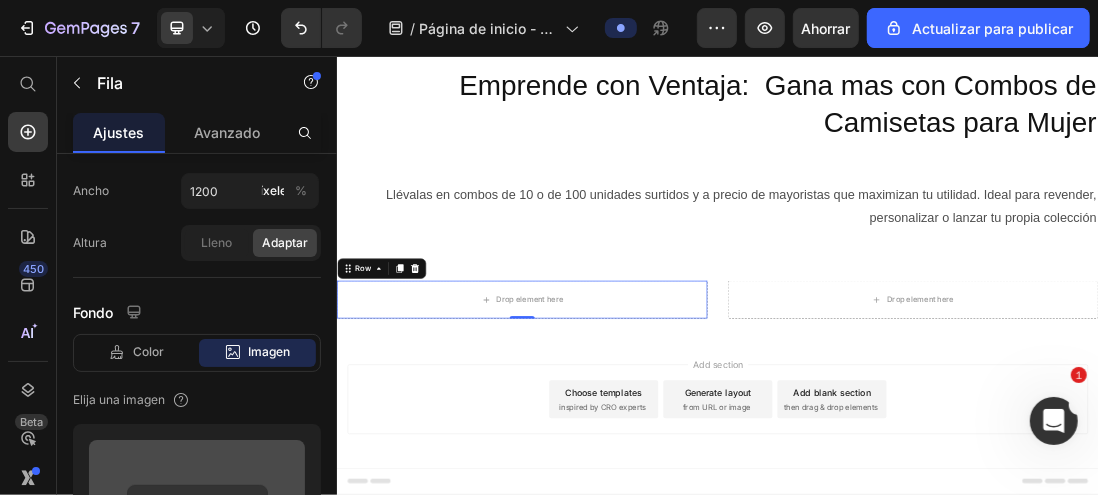 scroll, scrollTop: 810, scrollLeft: 0, axis: vertical 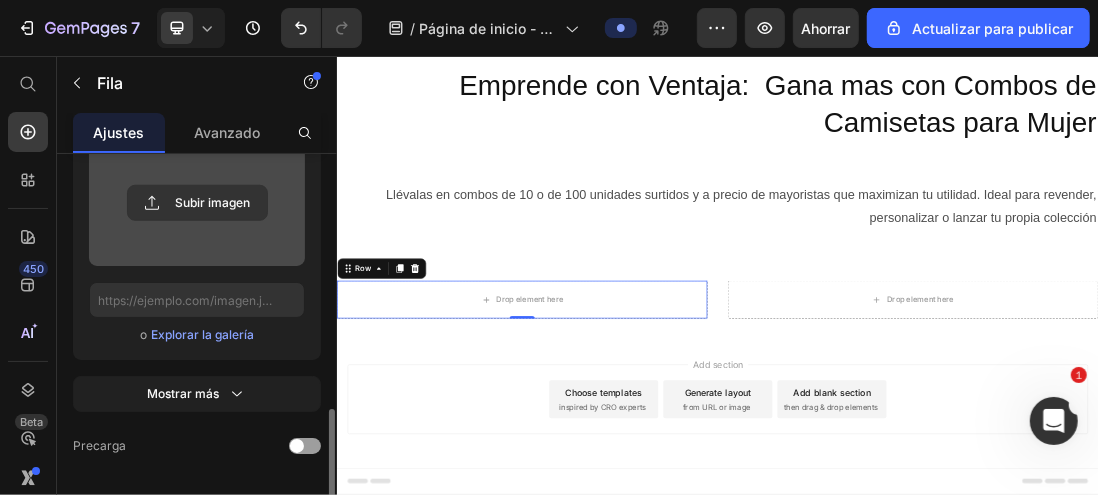 click at bounding box center [197, 203] 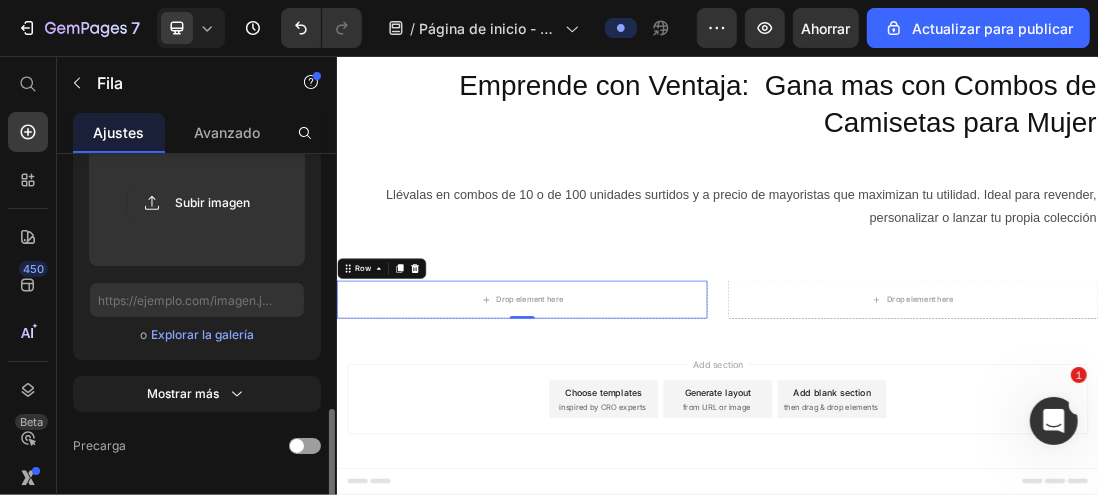 click on "Explorar la galería" at bounding box center [202, 334] 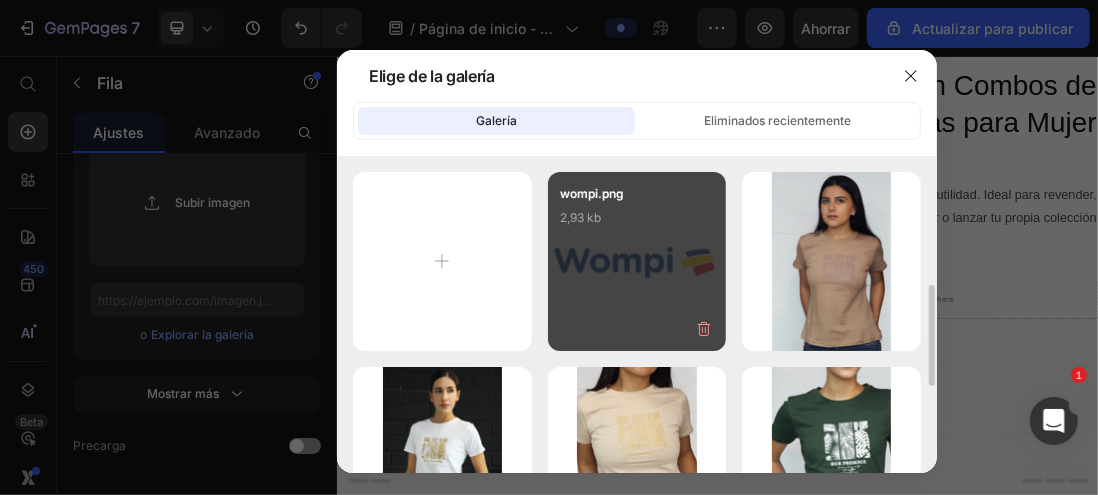 scroll, scrollTop: 200, scrollLeft: 0, axis: vertical 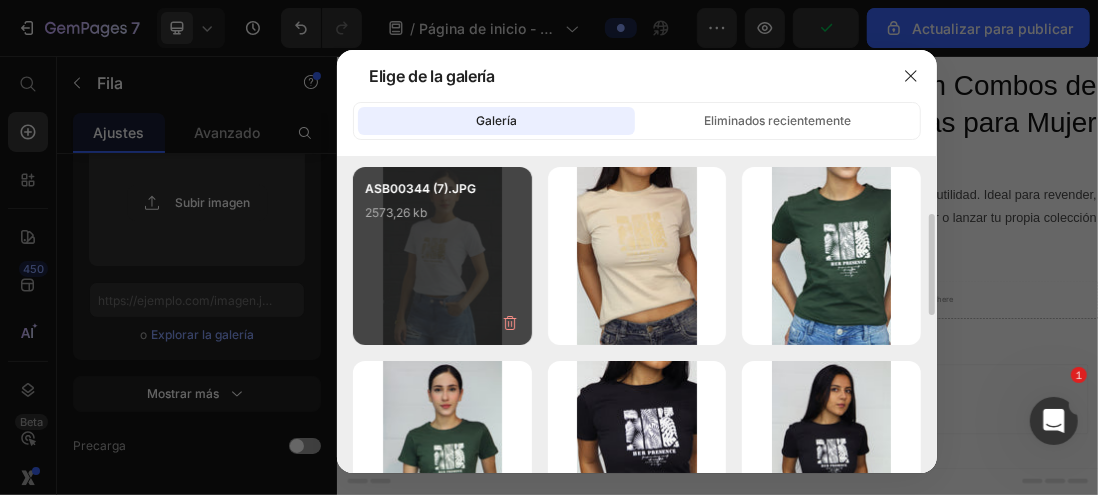 click on "ASB00344 (7).JPG 2573,26 kb" at bounding box center [442, 219] 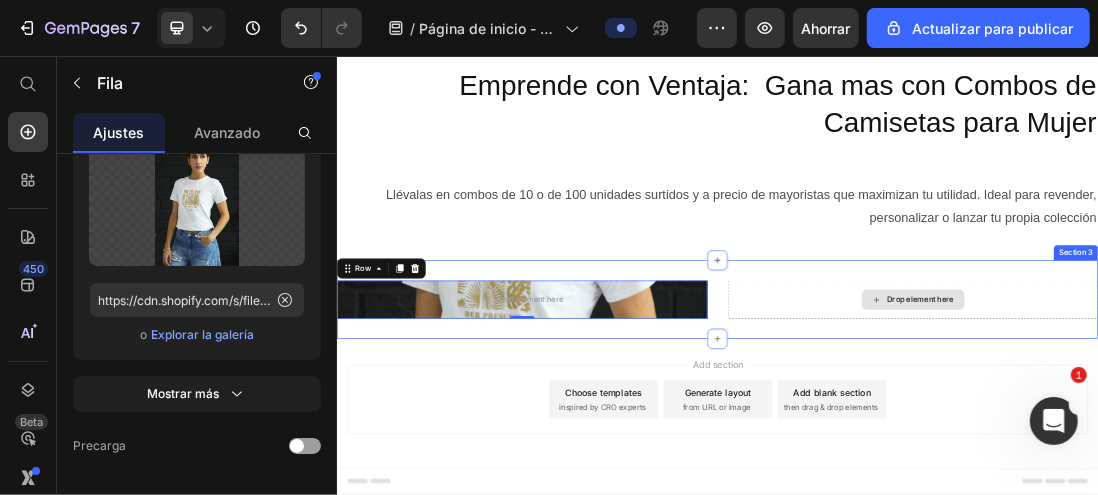 click on "Drop element here" at bounding box center (1244, 441) 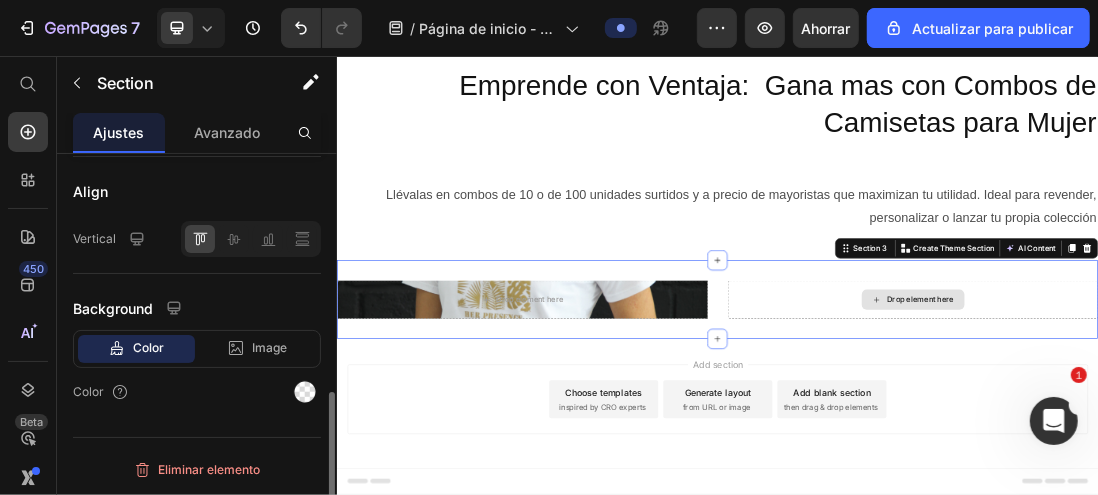 scroll, scrollTop: 0, scrollLeft: 0, axis: both 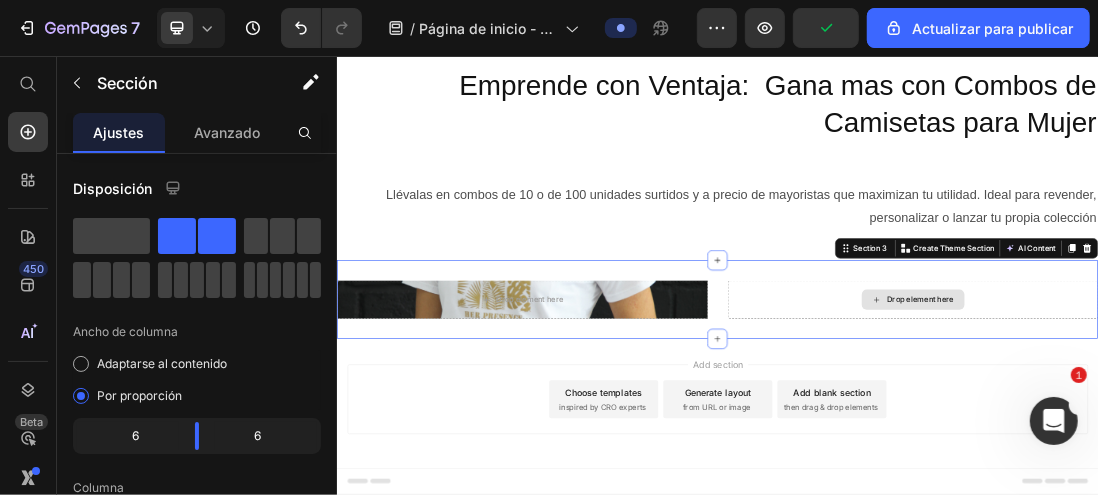 click on "Drop element here" at bounding box center (1244, 441) 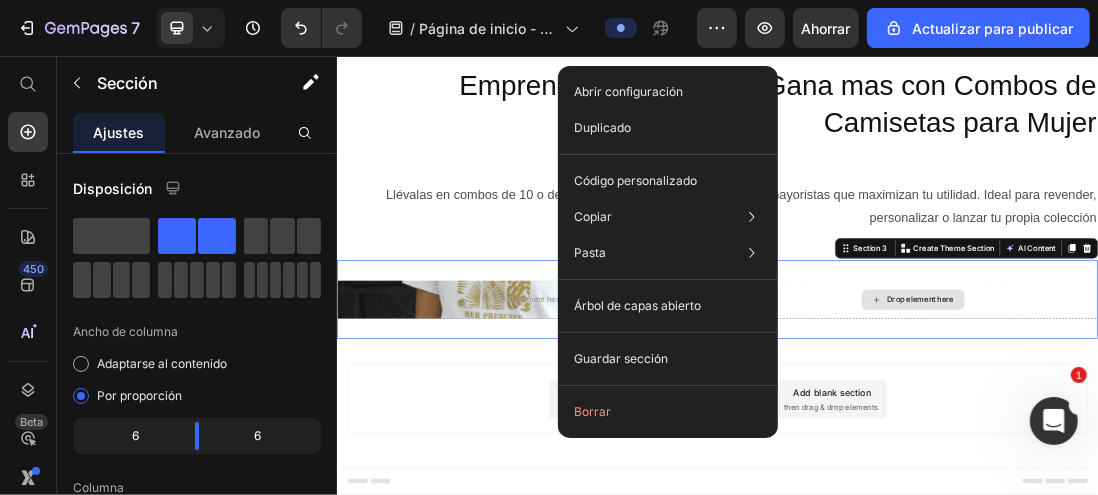 click on "Drop element here" at bounding box center [1244, 441] 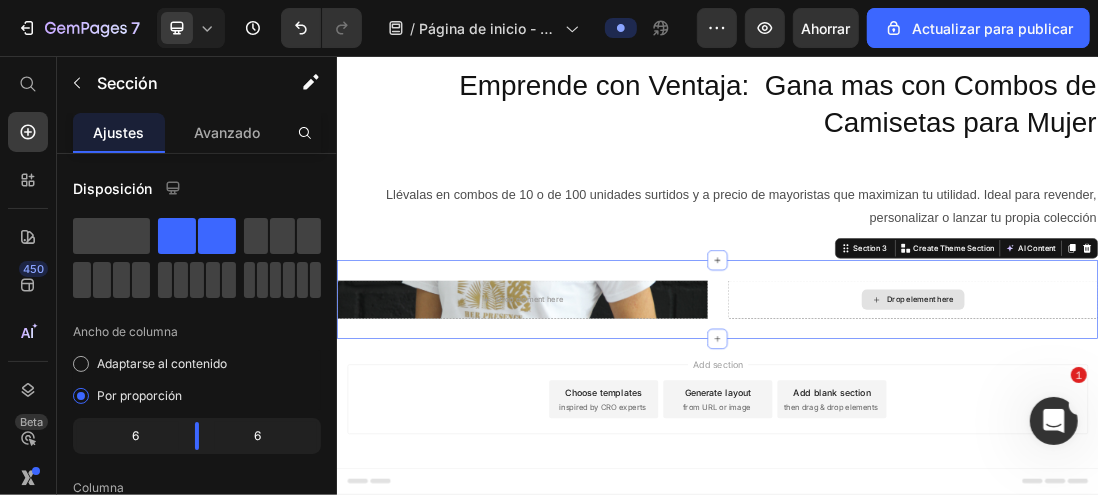 click on "Drop element here" at bounding box center (1244, 441) 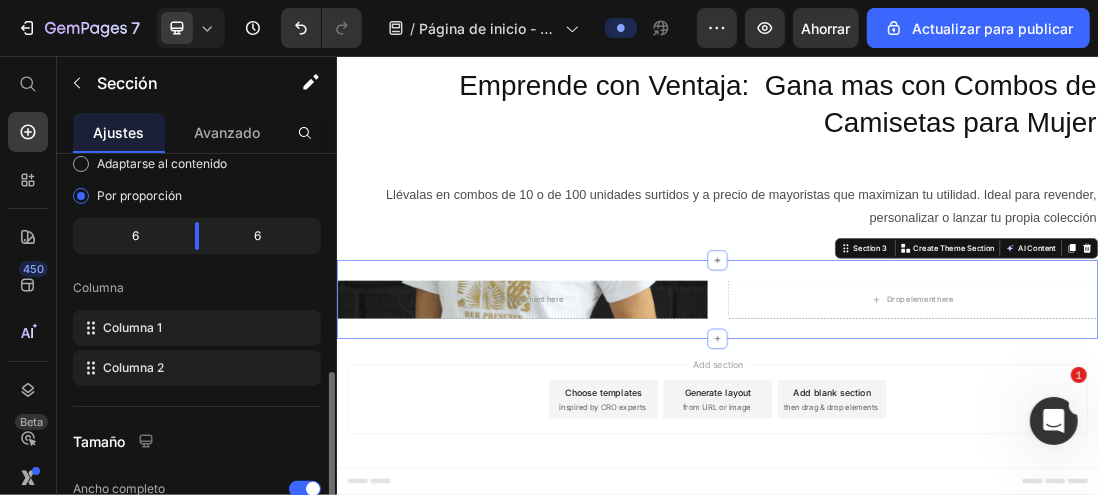scroll, scrollTop: 300, scrollLeft: 0, axis: vertical 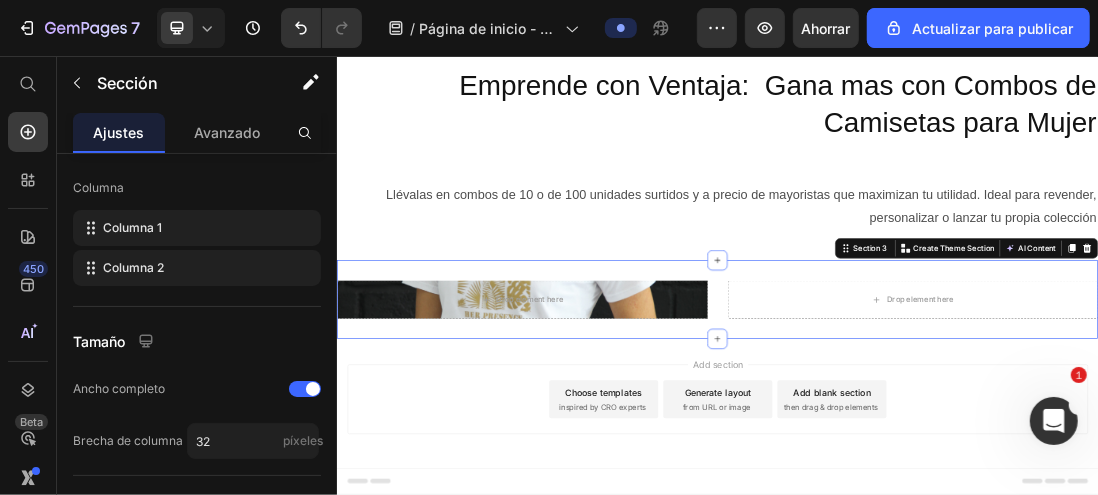 click on "Drop element here Row
Drop element here Section 3   You can create reusable sections Create Theme Section AI Content Write with GemAI What would you like to describe here? Tone and Voice Persuasive Product Set Jeans Baggy y chaleco Show more Generate" at bounding box center (936, 441) 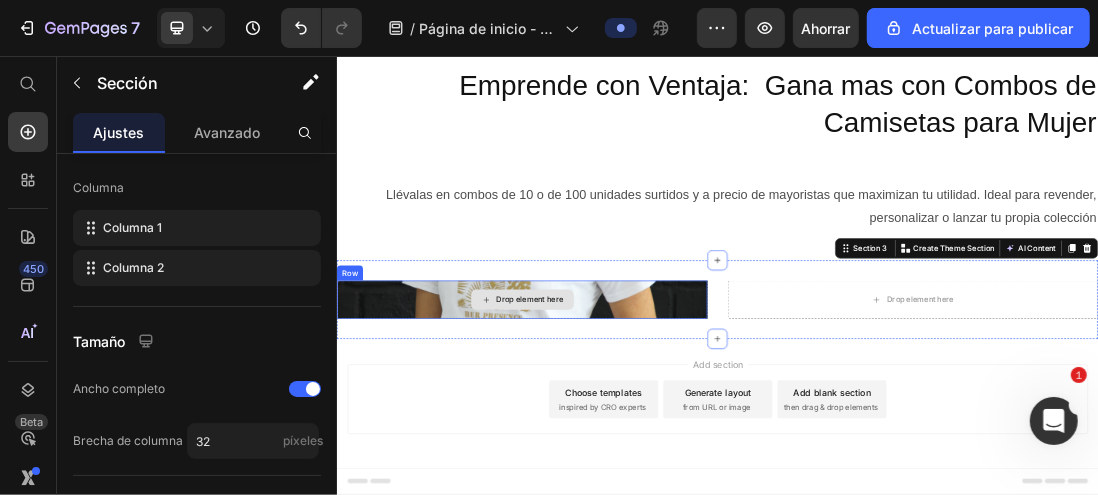 click on "Drop element here" at bounding box center (628, 441) 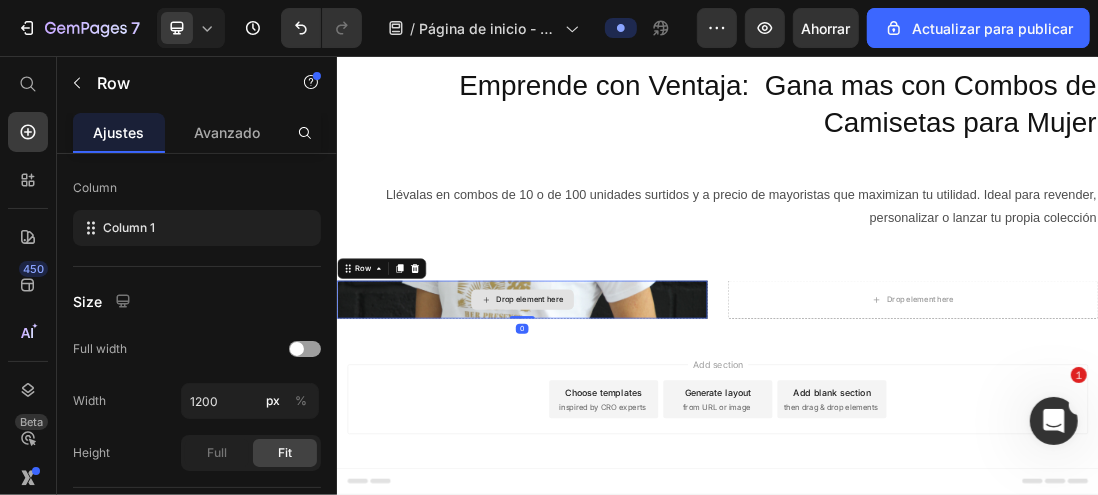scroll, scrollTop: 0, scrollLeft: 0, axis: both 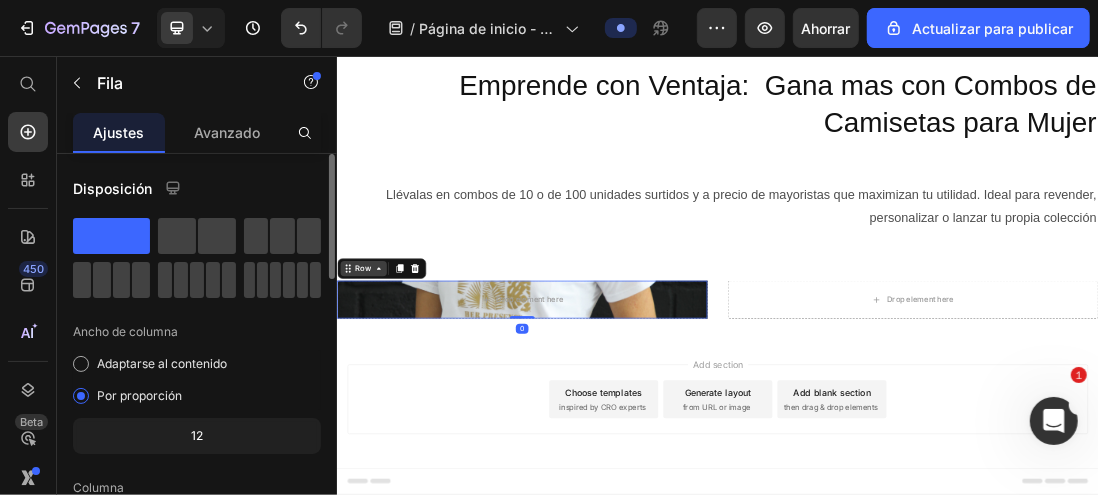 click on "Row" at bounding box center (377, 392) 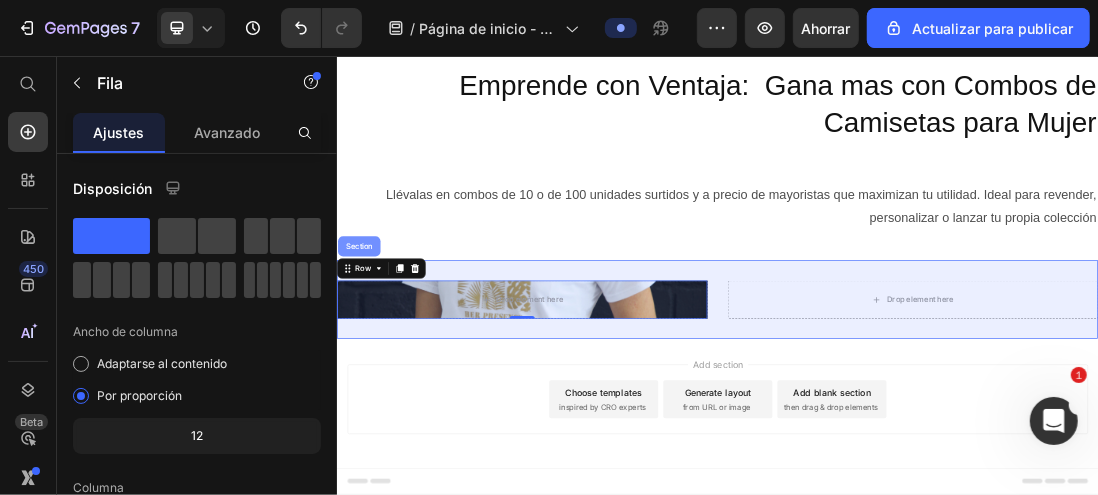 click on "Section" at bounding box center (370, 357) 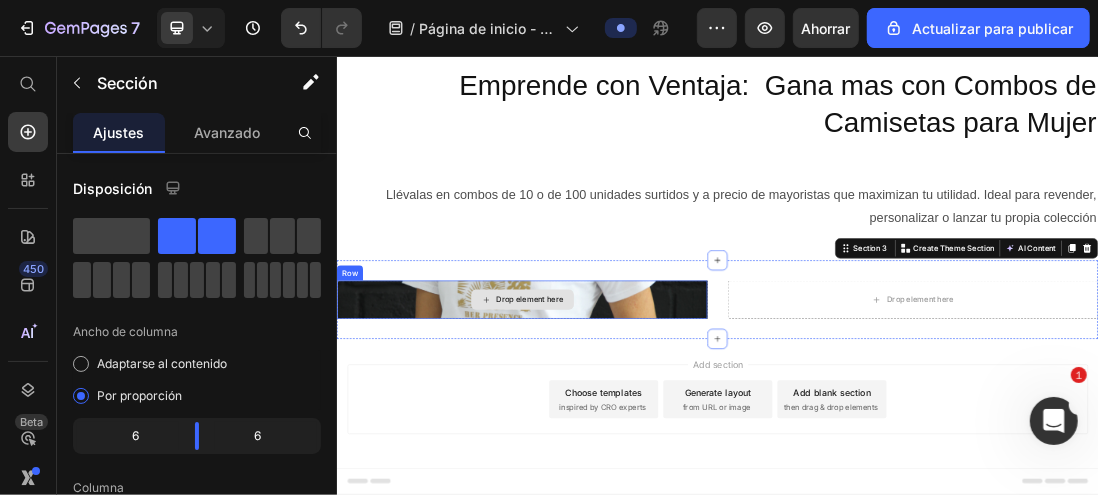 click on "Drop element here" at bounding box center [628, 441] 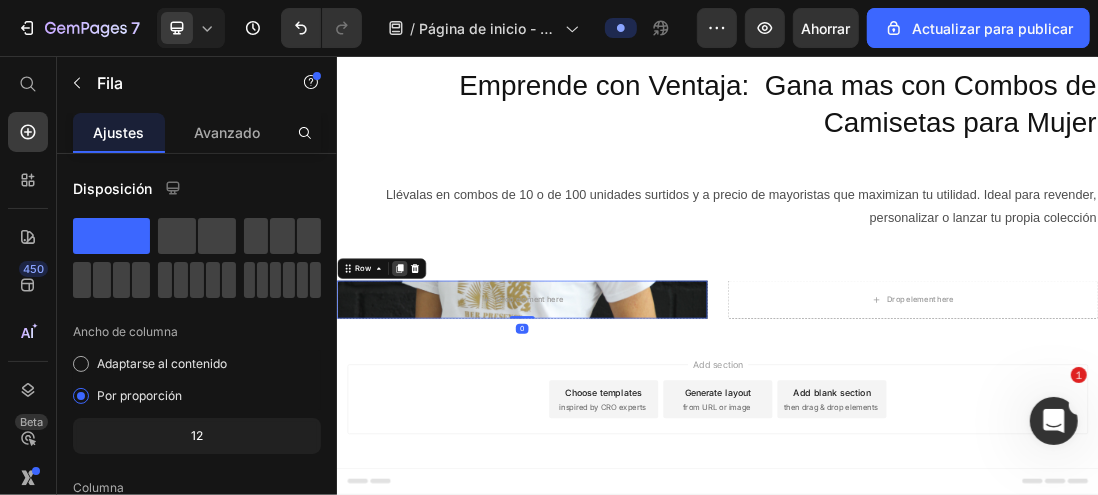 click 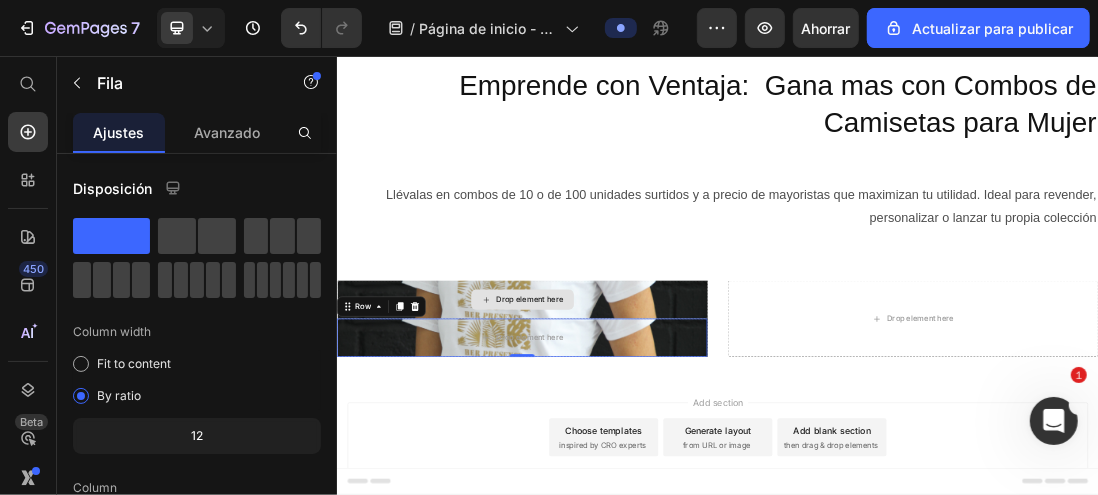 scroll, scrollTop: 116, scrollLeft: 0, axis: vertical 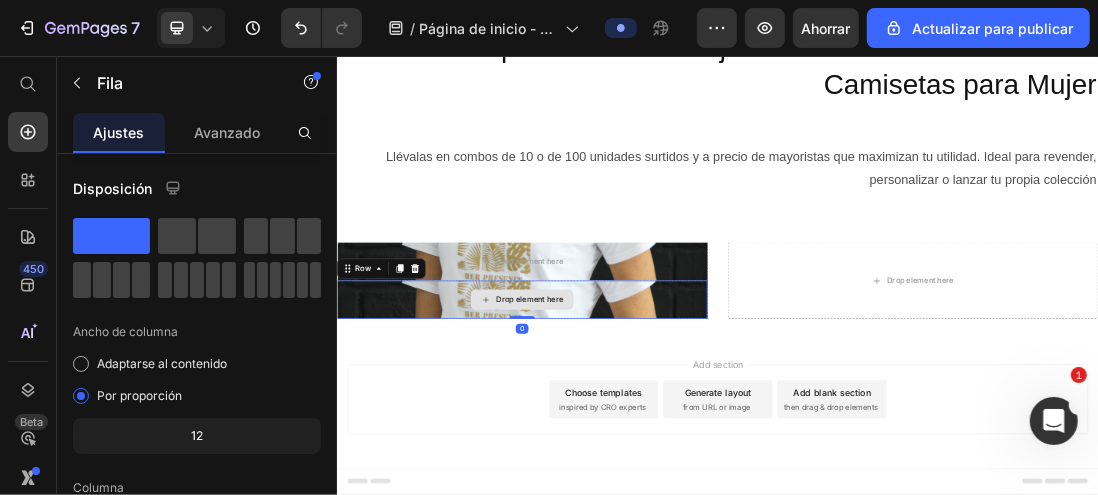 click on "Drop element here" at bounding box center (628, 441) 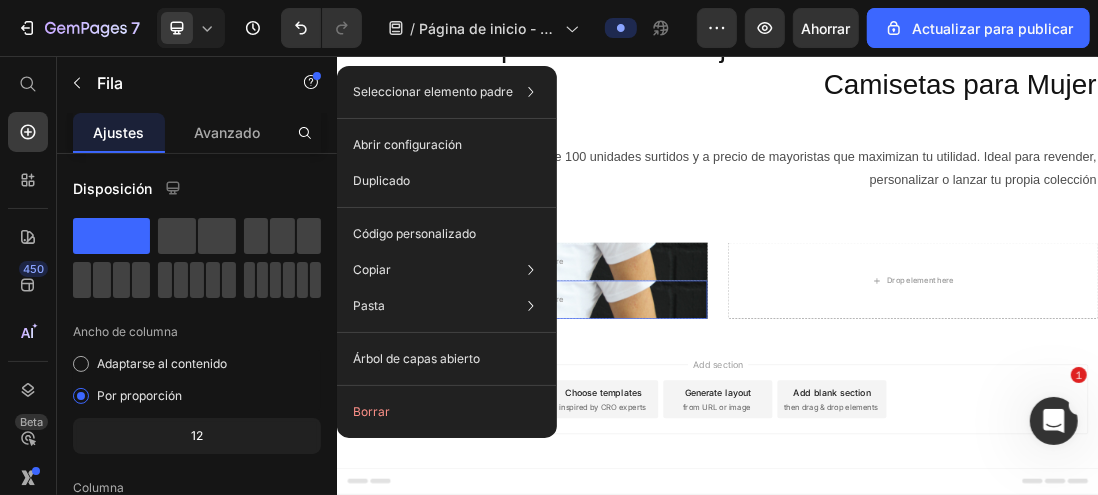 click on "Add section Choose templates inspired by CRO experts Generate layout from URL or image Add blank section then drag & drop elements" at bounding box center (936, 626) 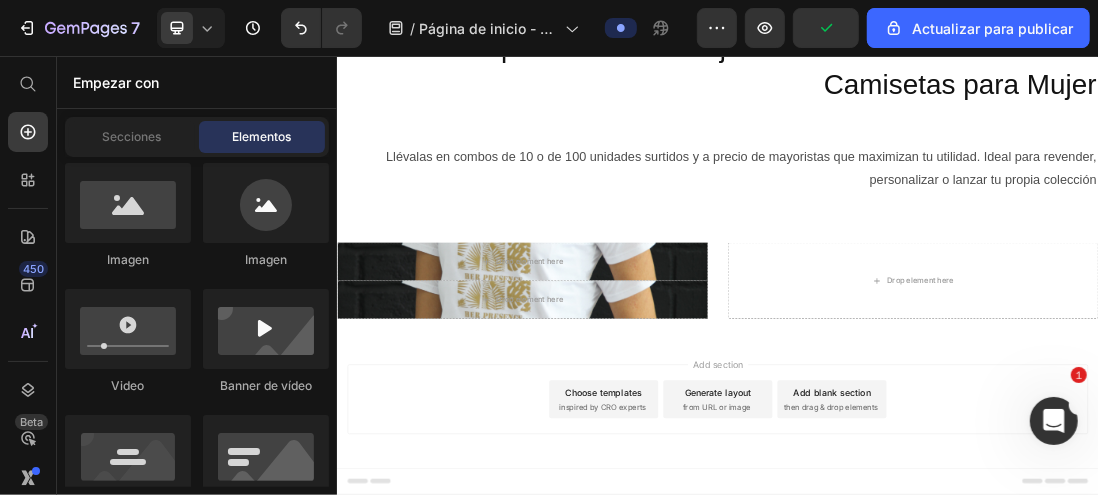 scroll, scrollTop: 700, scrollLeft: 0, axis: vertical 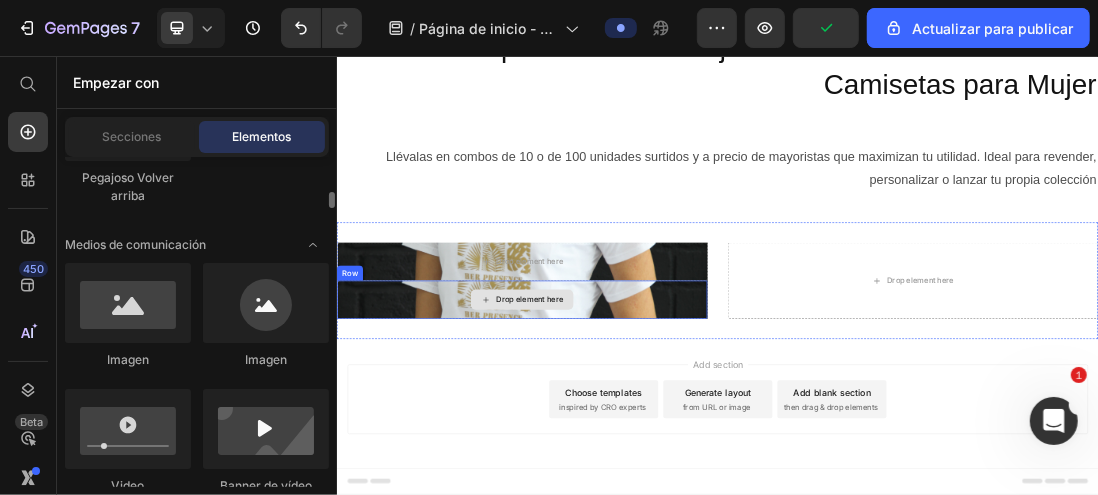 click on "Drop element here" at bounding box center (628, 441) 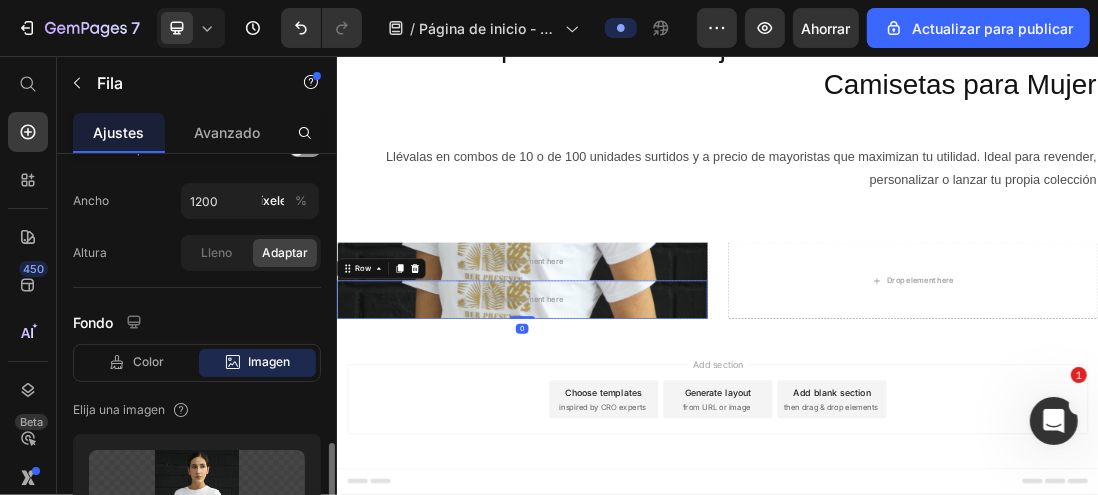 scroll, scrollTop: 800, scrollLeft: 0, axis: vertical 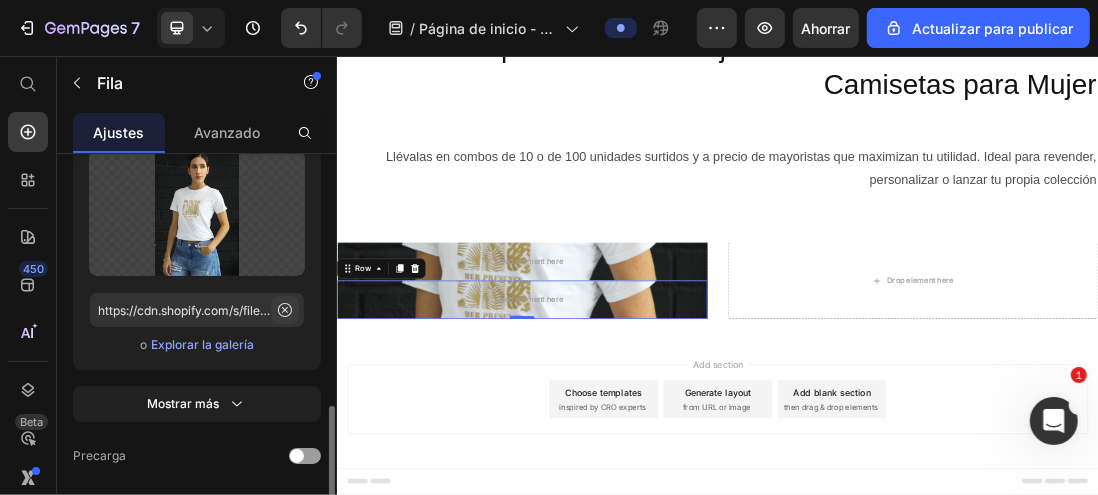 click 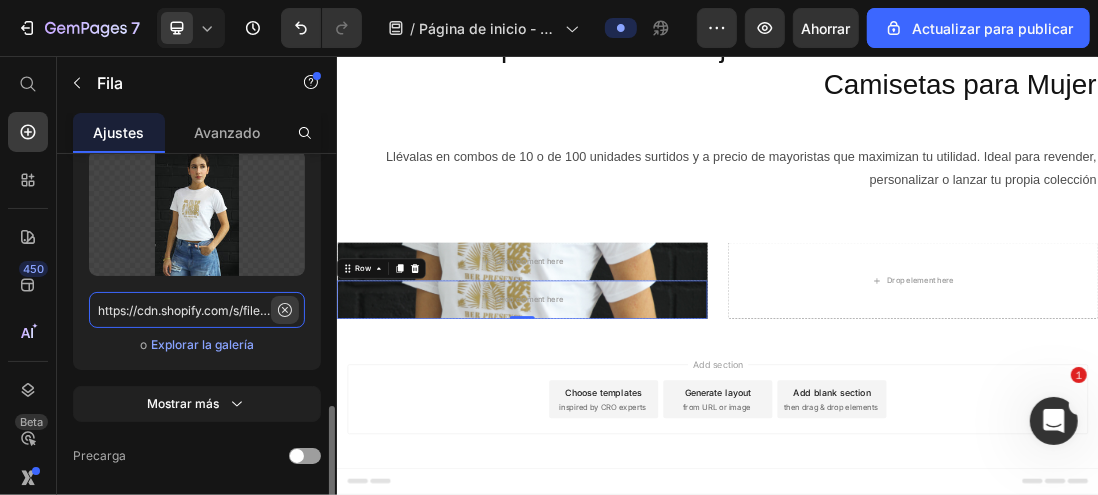 type 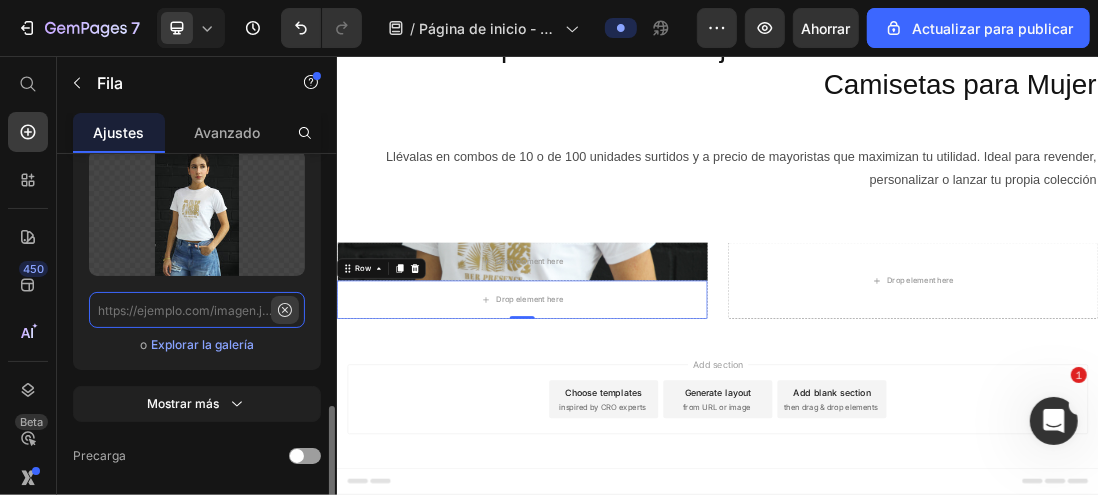 scroll, scrollTop: 0, scrollLeft: 0, axis: both 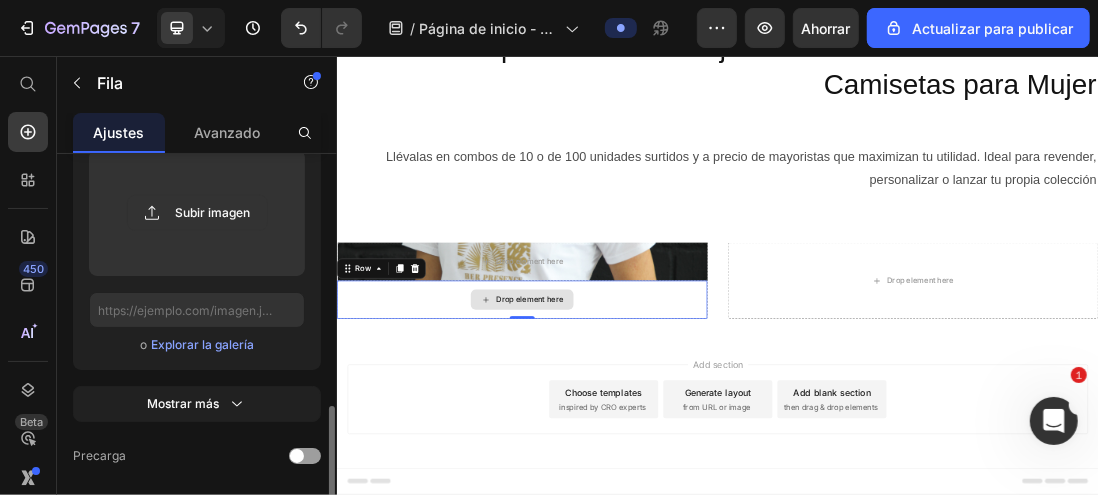 click on "Drop element here" at bounding box center (628, 441) 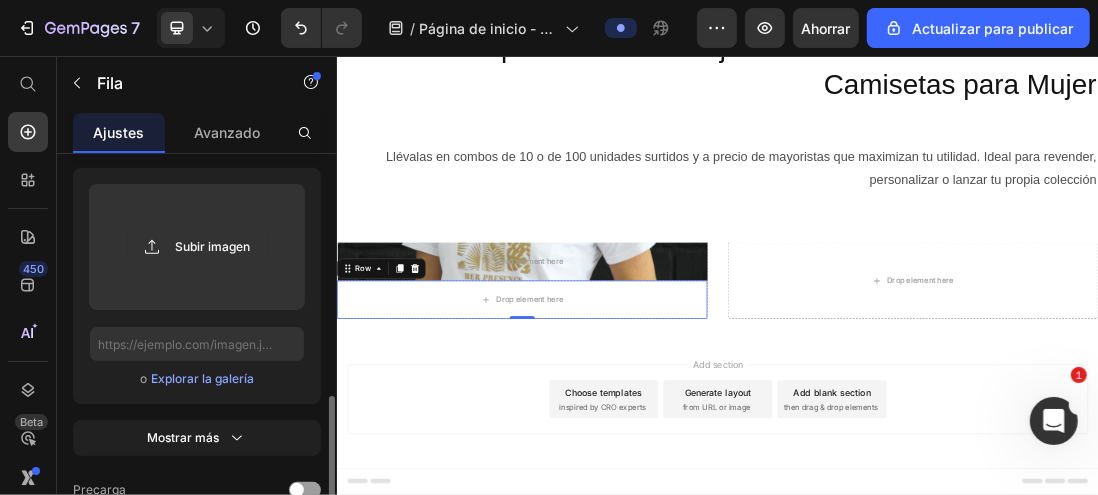 scroll, scrollTop: 566, scrollLeft: 0, axis: vertical 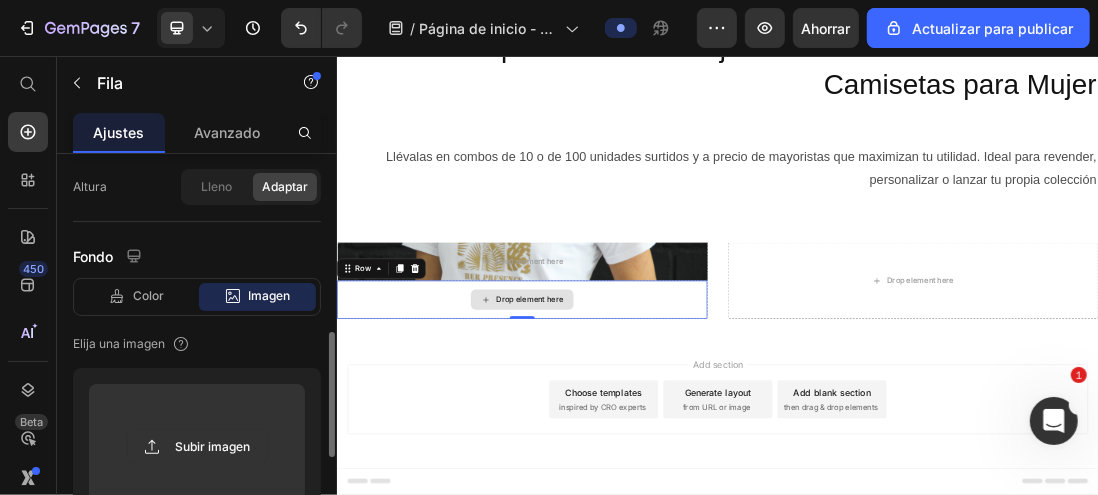 click on "Drop element here" at bounding box center [628, 441] 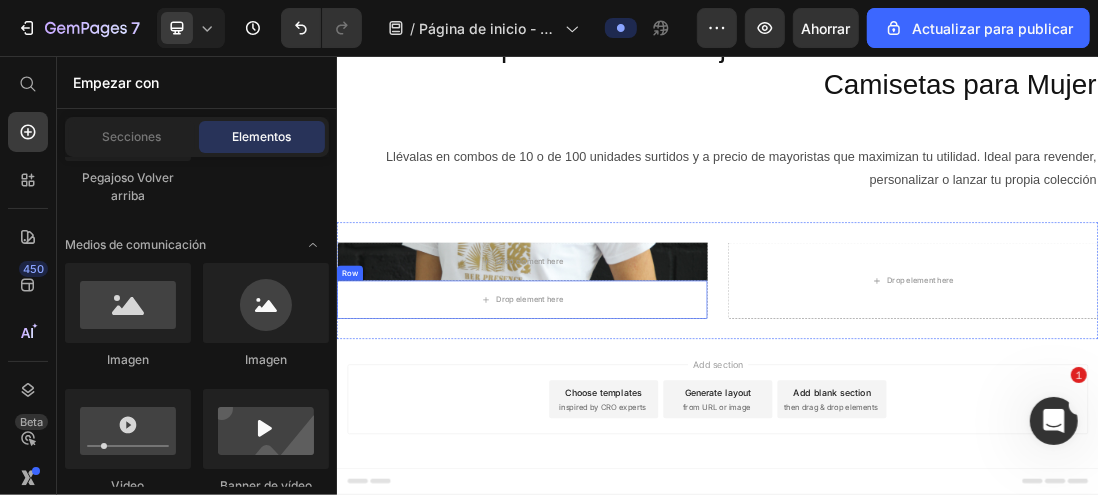 click on "Row" at bounding box center [356, 399] 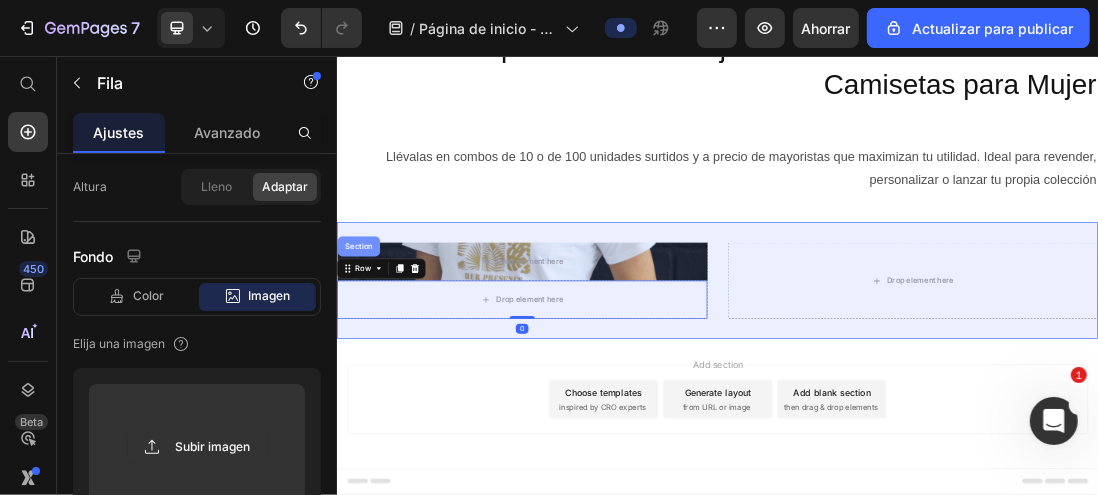 click on "Section" at bounding box center (370, 357) 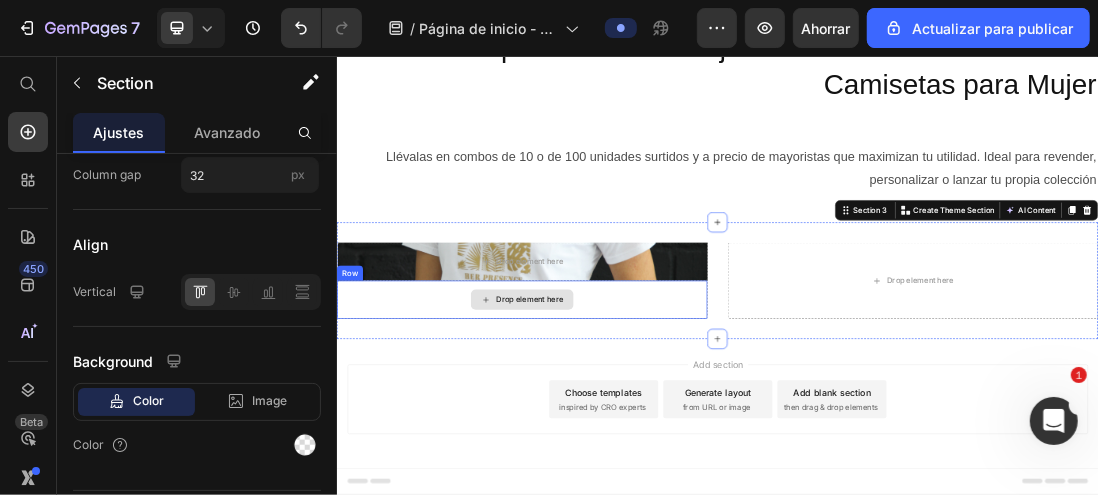 scroll, scrollTop: 0, scrollLeft: 0, axis: both 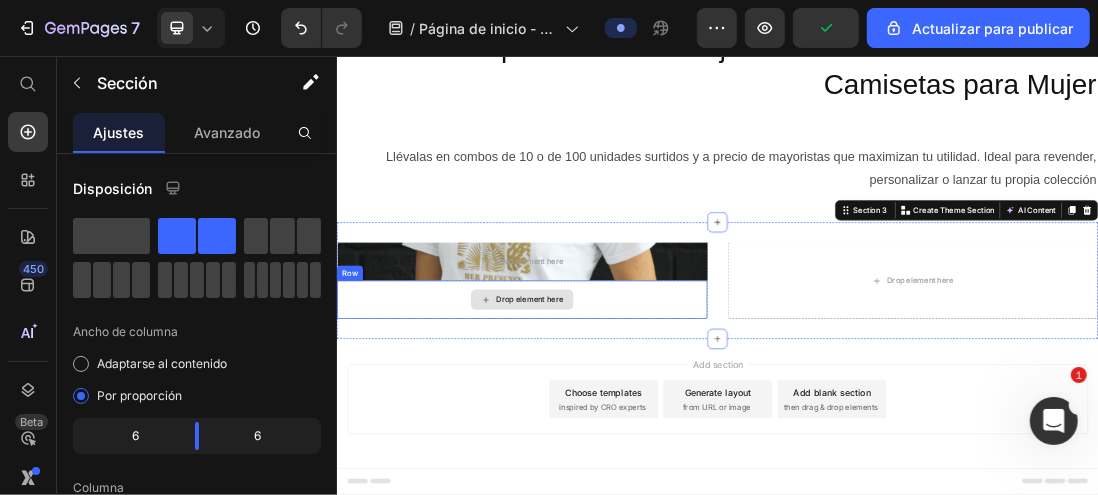 click on "Drop element here" at bounding box center [628, 441] 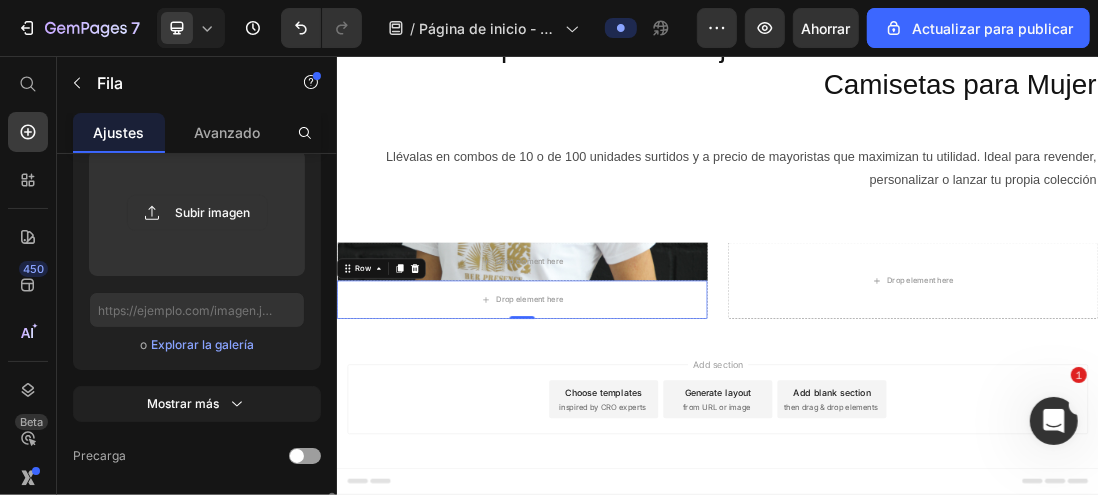 scroll, scrollTop: 866, scrollLeft: 0, axis: vertical 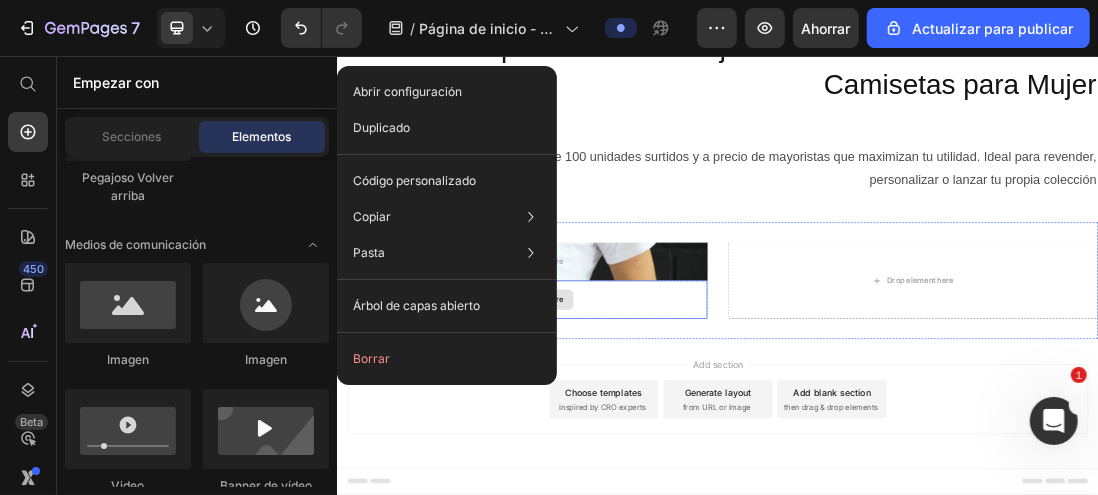 click on "Drop element here" at bounding box center (628, 441) 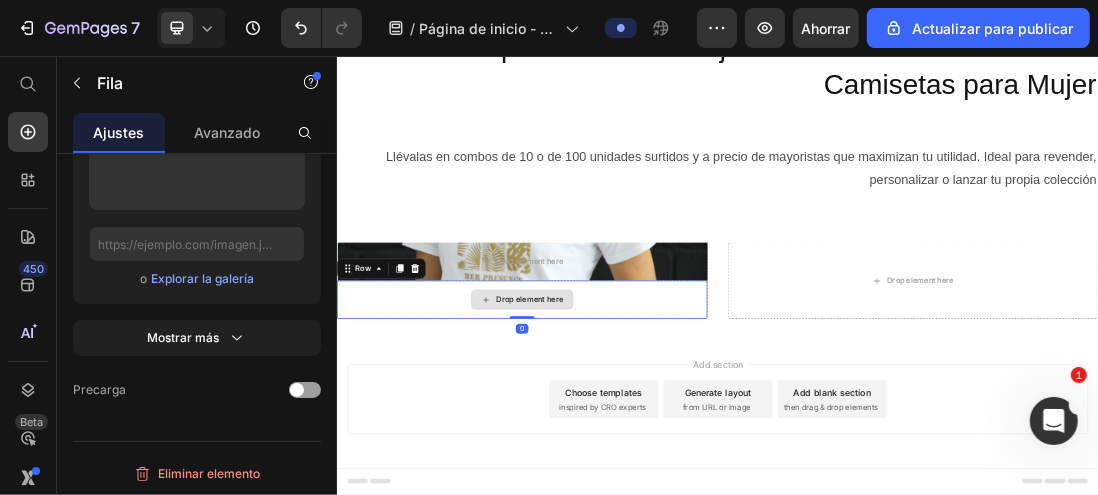 click on "Drop element here" at bounding box center [628, 441] 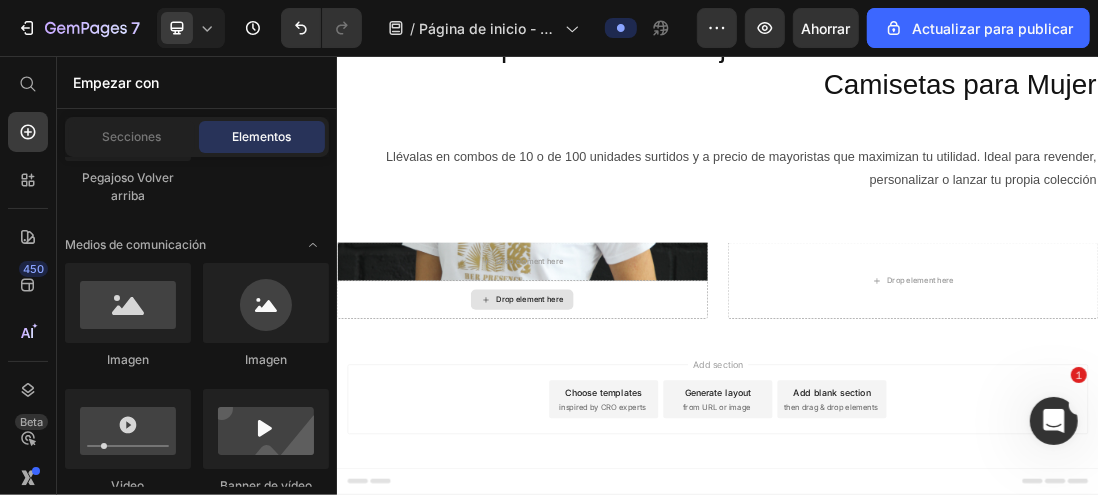 click on "Drop element here" at bounding box center [628, 441] 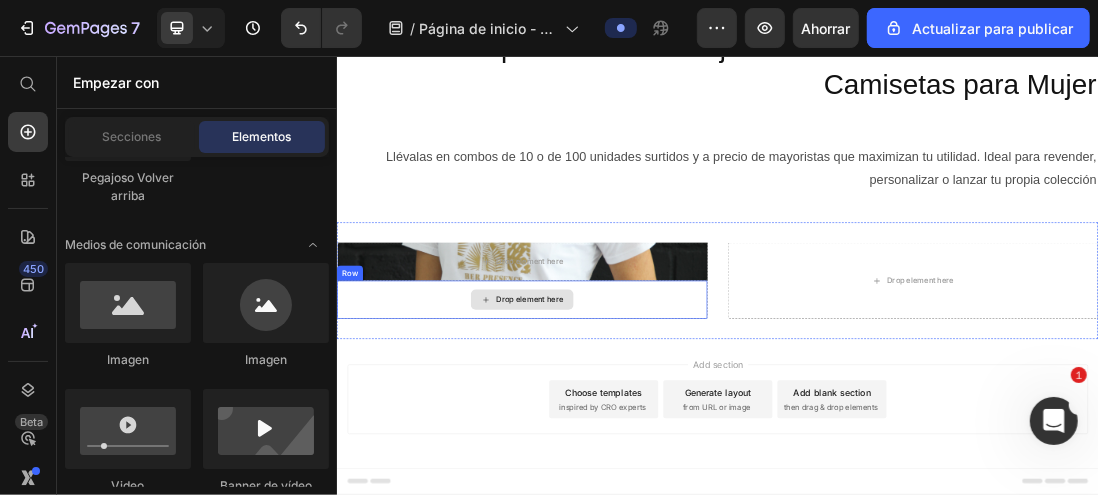 click on "Drop element here" at bounding box center (628, 441) 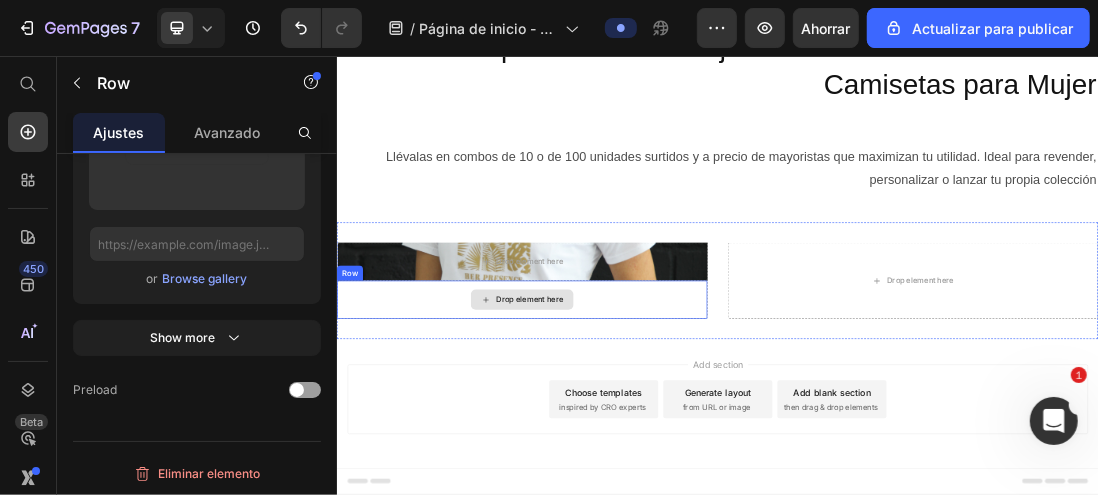click on "Drop element here" at bounding box center [628, 441] 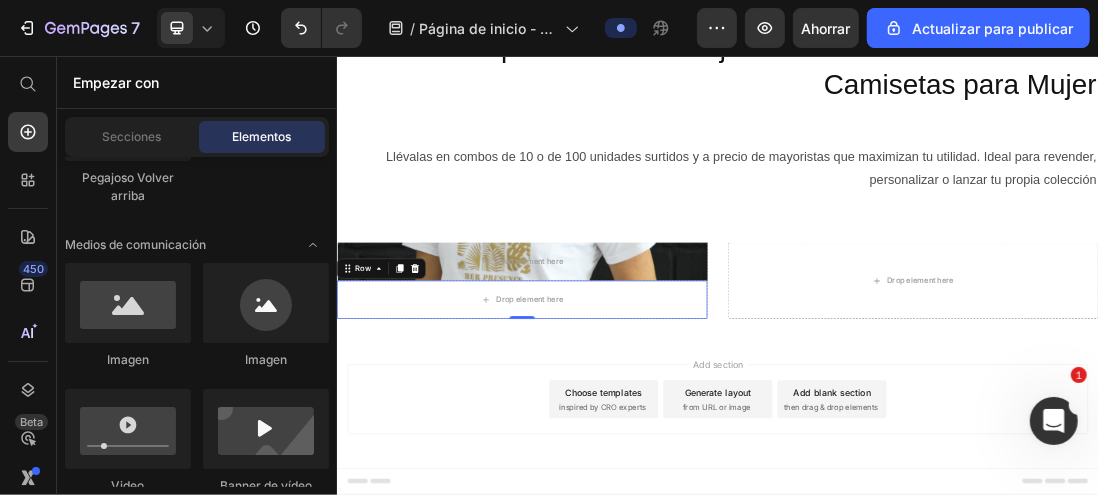 click on "Add section Choose templates inspired by CRO experts Generate layout from URL or image Add blank section then drag & drop elements" at bounding box center [936, 626] 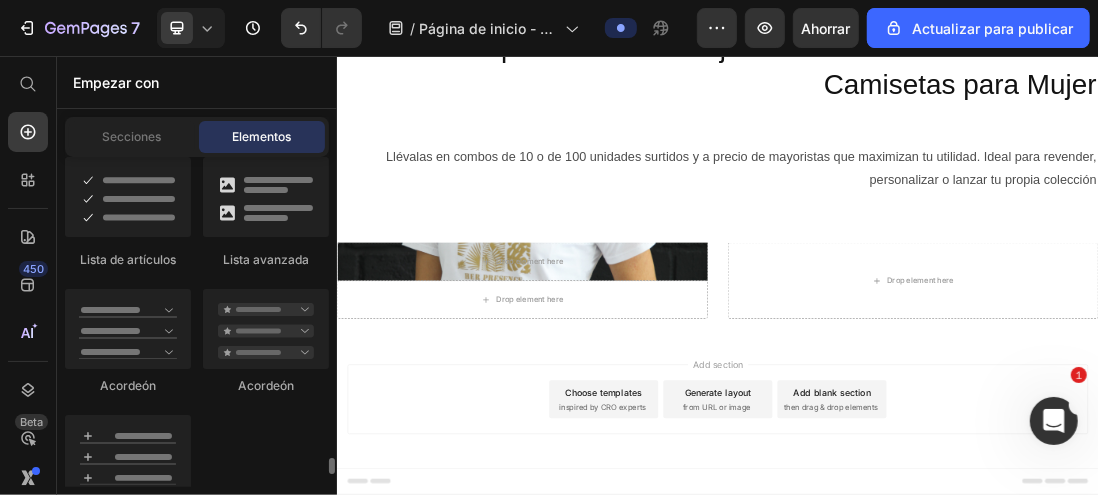 scroll, scrollTop: 2000, scrollLeft: 0, axis: vertical 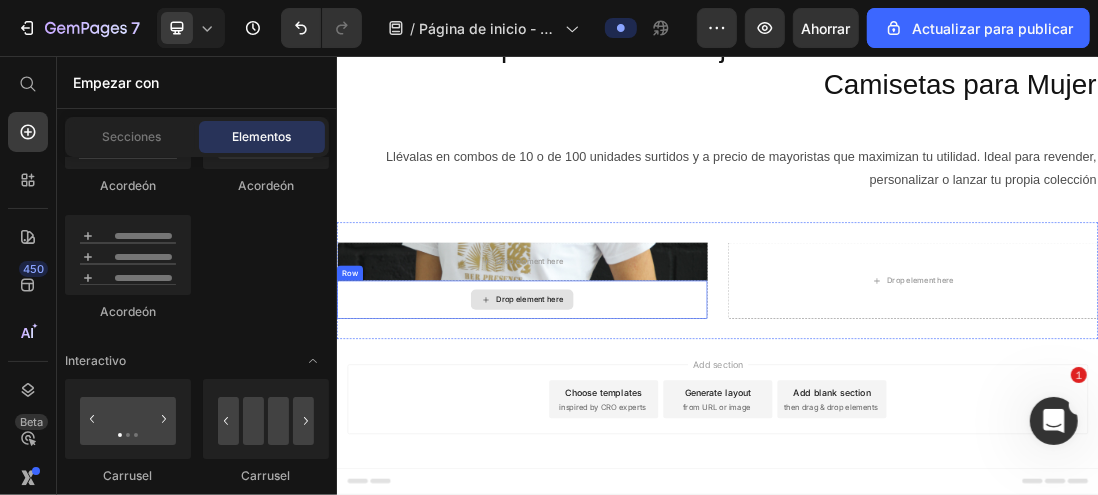 click on "Drop element here" at bounding box center [640, 441] 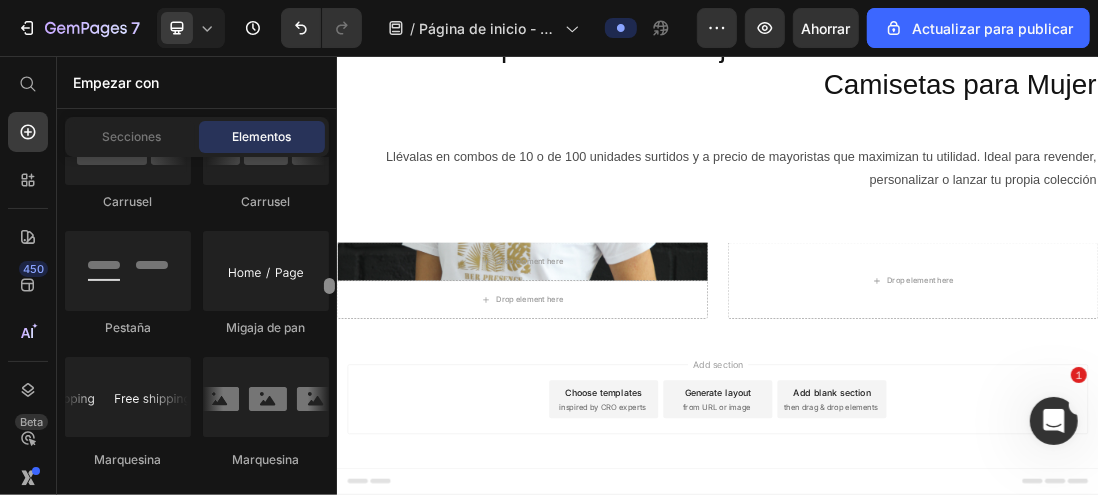 scroll, scrollTop: 2600, scrollLeft: 0, axis: vertical 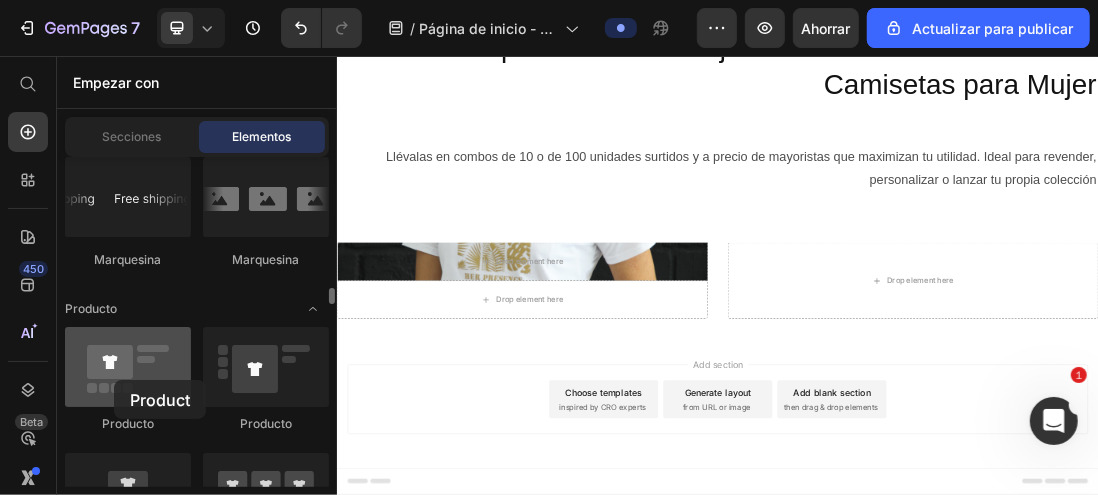 click at bounding box center (128, 367) 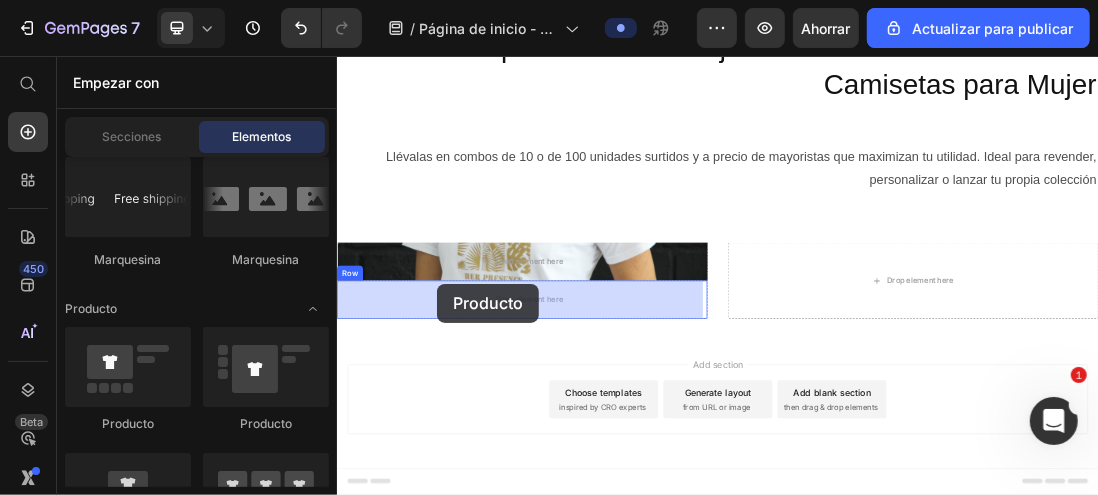 drag, startPoint x: 450, startPoint y: 436, endPoint x: 469, endPoint y: 438, distance: 19.104973 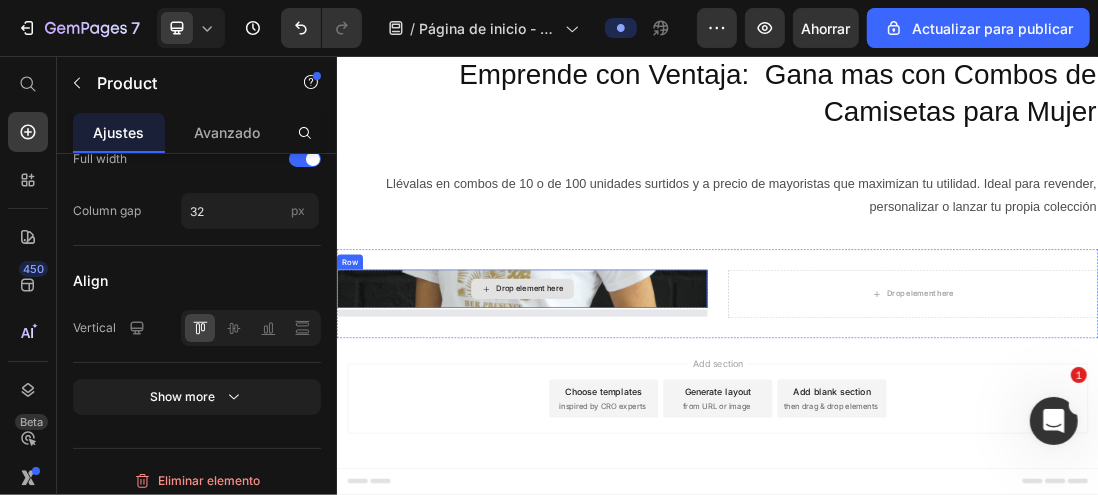 scroll, scrollTop: 72, scrollLeft: 0, axis: vertical 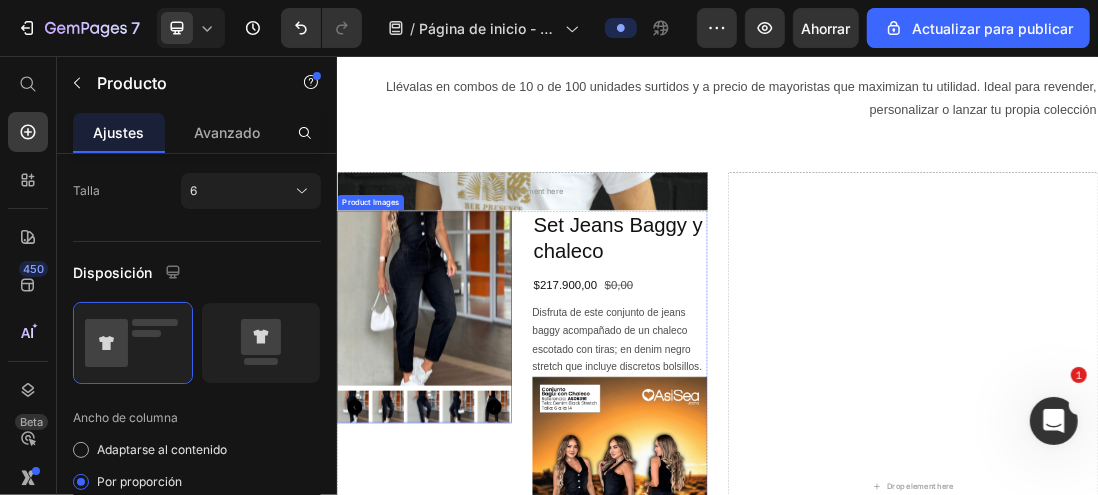click at bounding box center [474, 438] 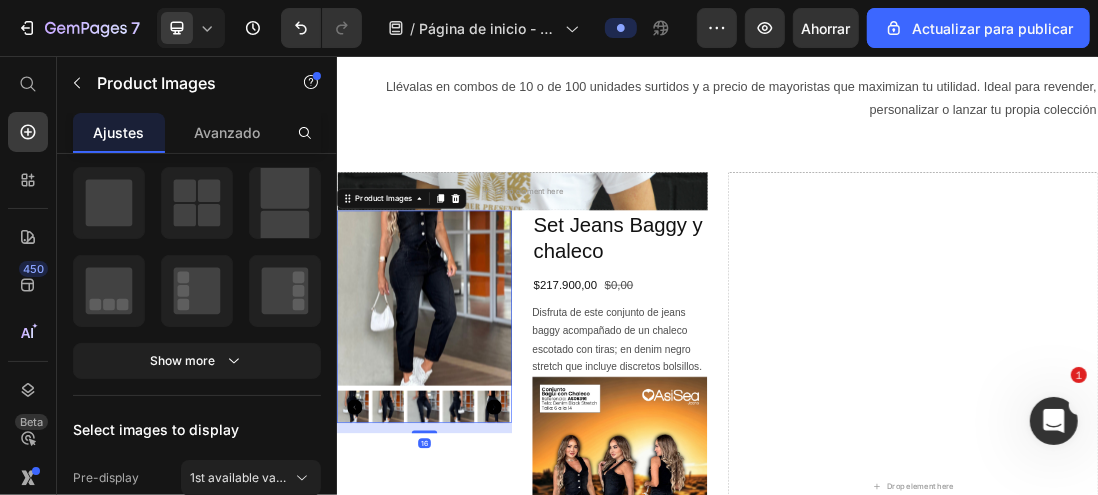 scroll, scrollTop: 0, scrollLeft: 0, axis: both 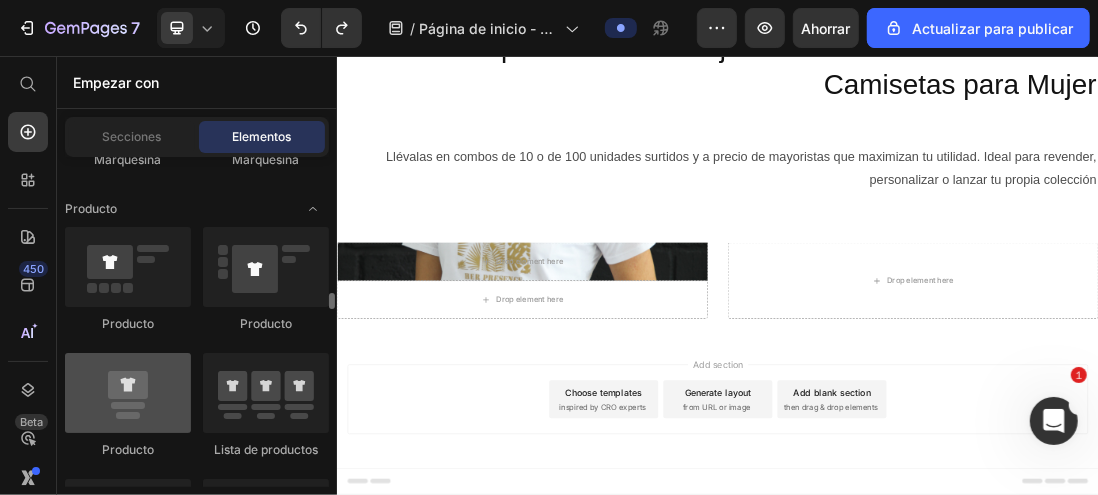 click at bounding box center (128, 393) 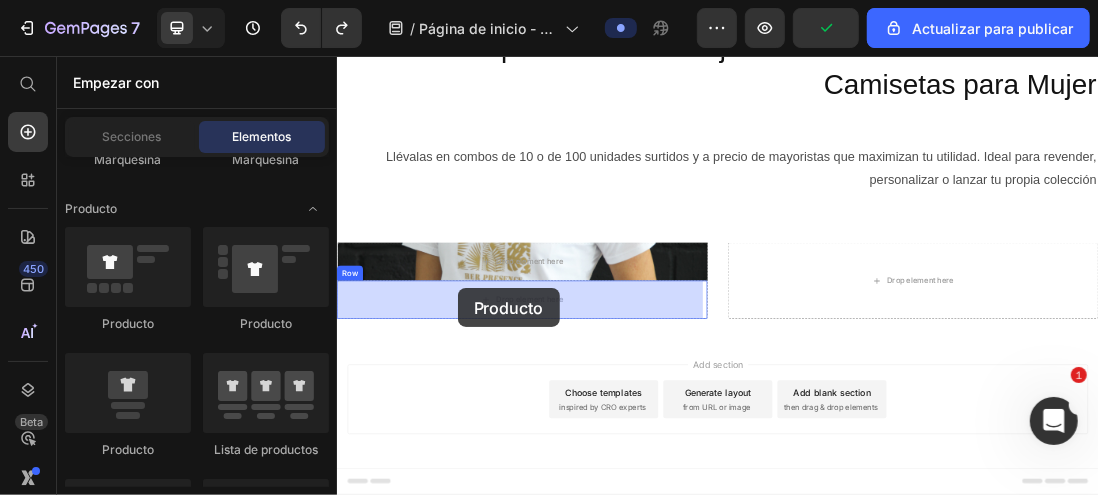 drag, startPoint x: 475, startPoint y: 456, endPoint x: 523, endPoint y: 425, distance: 57.14018 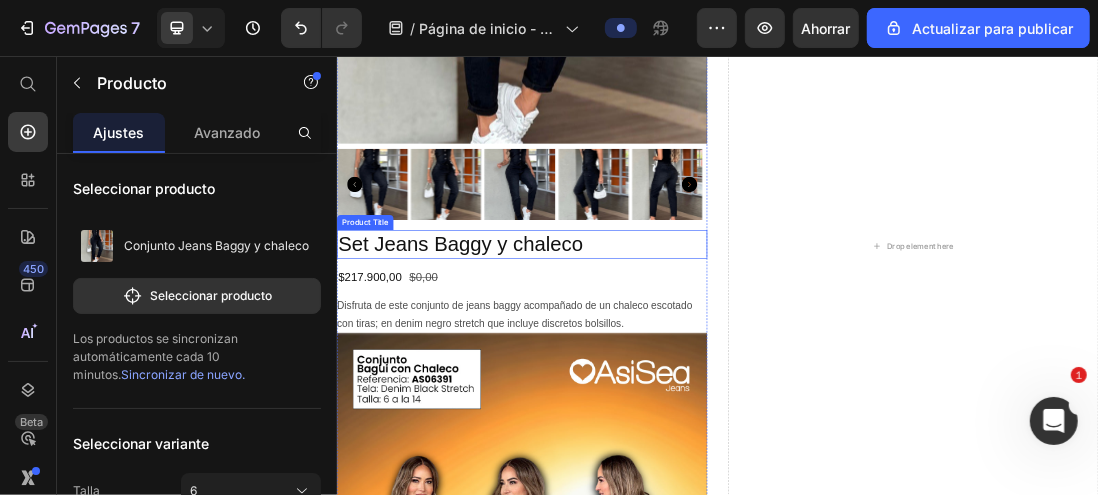 scroll, scrollTop: 1016, scrollLeft: 0, axis: vertical 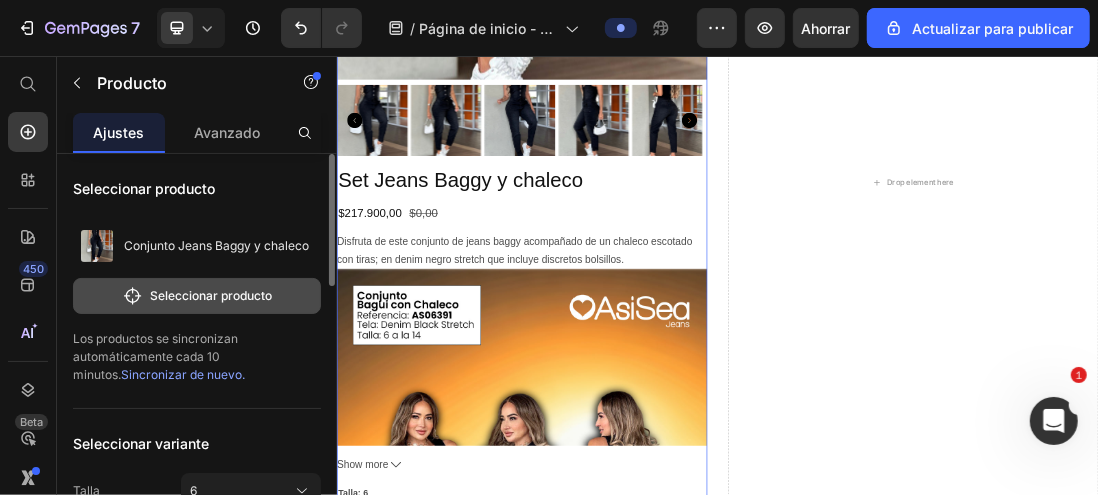 click on "Seleccionar producto" at bounding box center (211, 295) 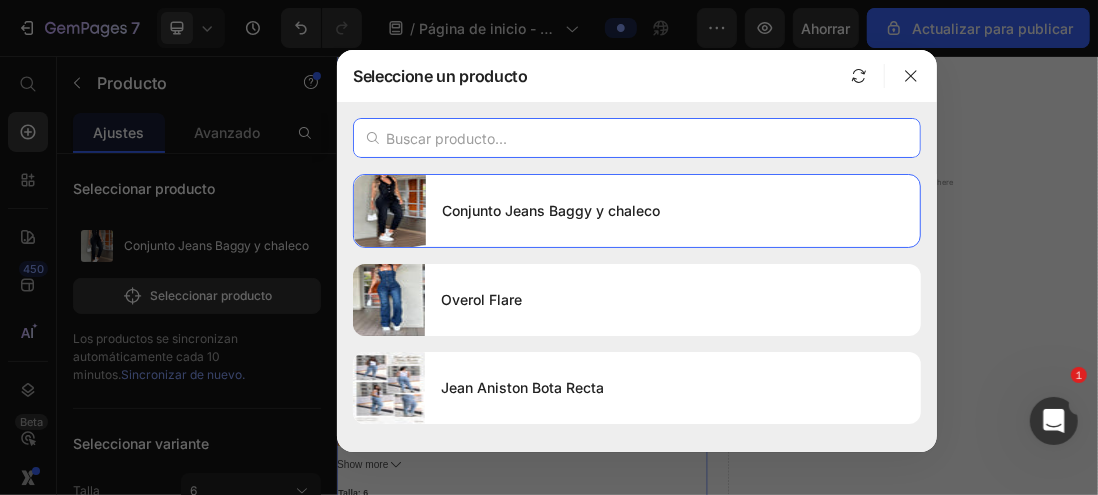 click at bounding box center (637, 138) 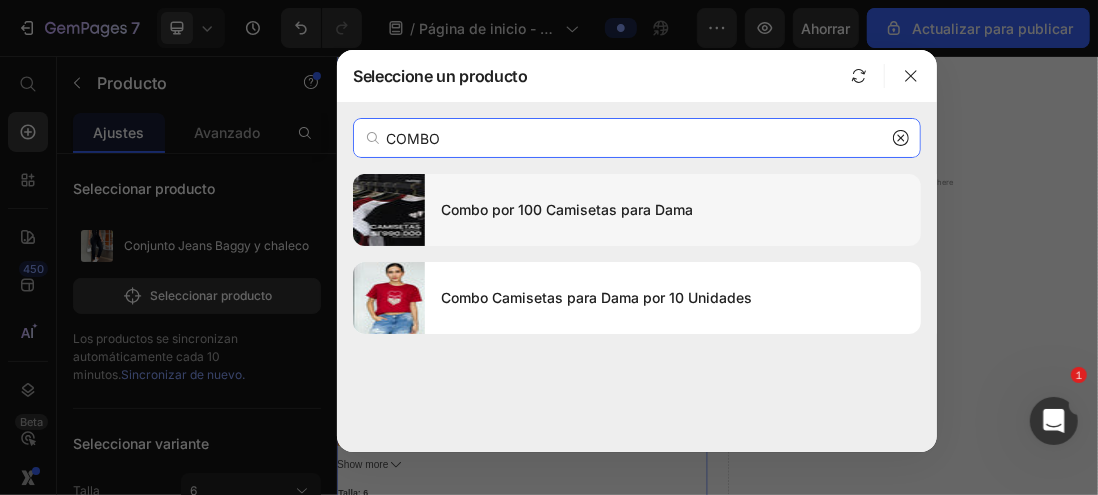type on "COMBO" 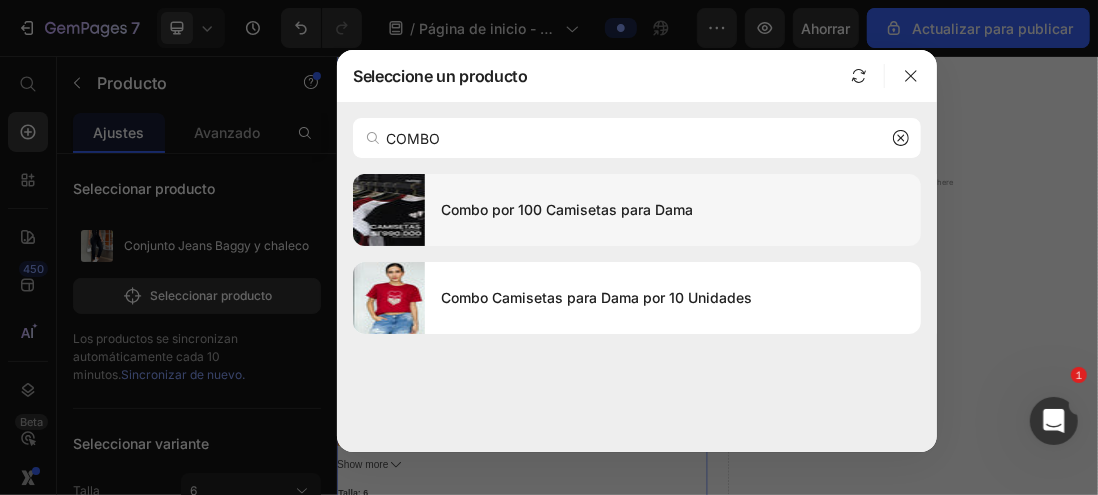 click at bounding box center (389, 210) 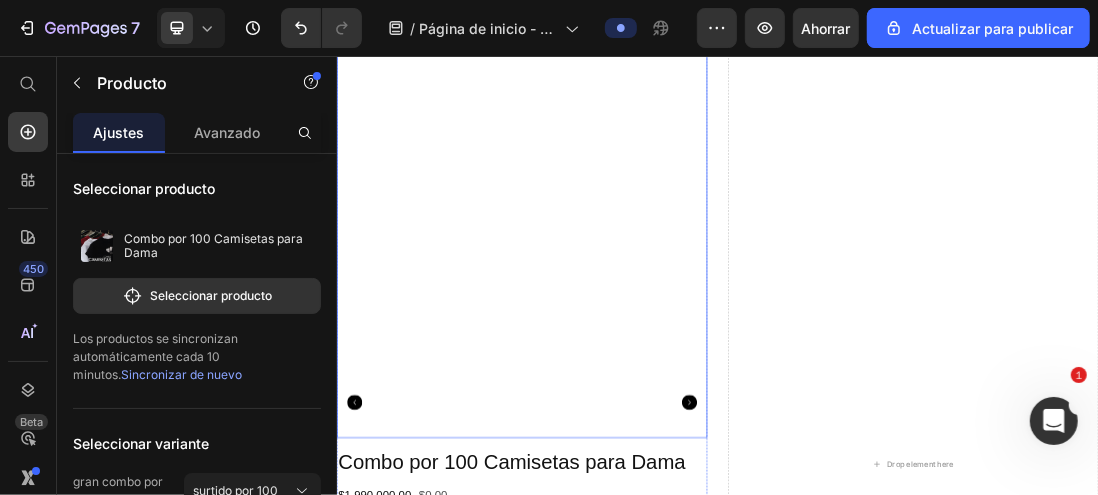 scroll, scrollTop: 672, scrollLeft: 0, axis: vertical 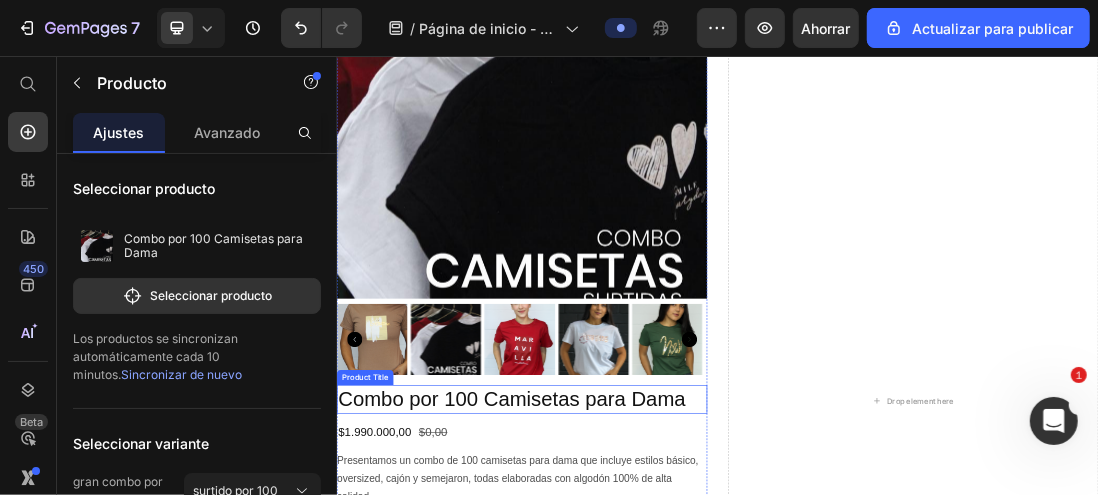 click on "Combo por 100 Camisetas para Dama" at bounding box center [628, 598] 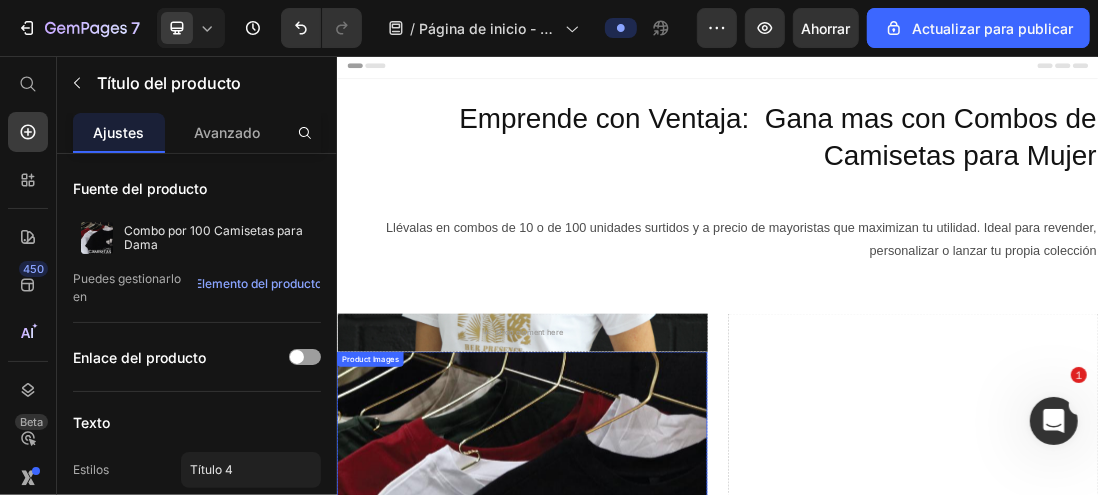 scroll, scrollTop: 0, scrollLeft: 0, axis: both 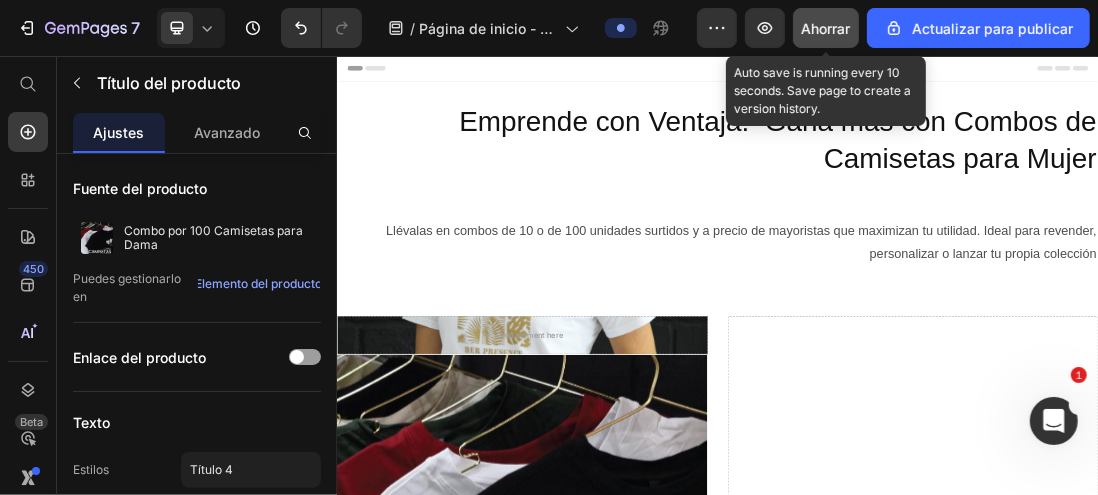 click on "Ahorrar" at bounding box center (826, 28) 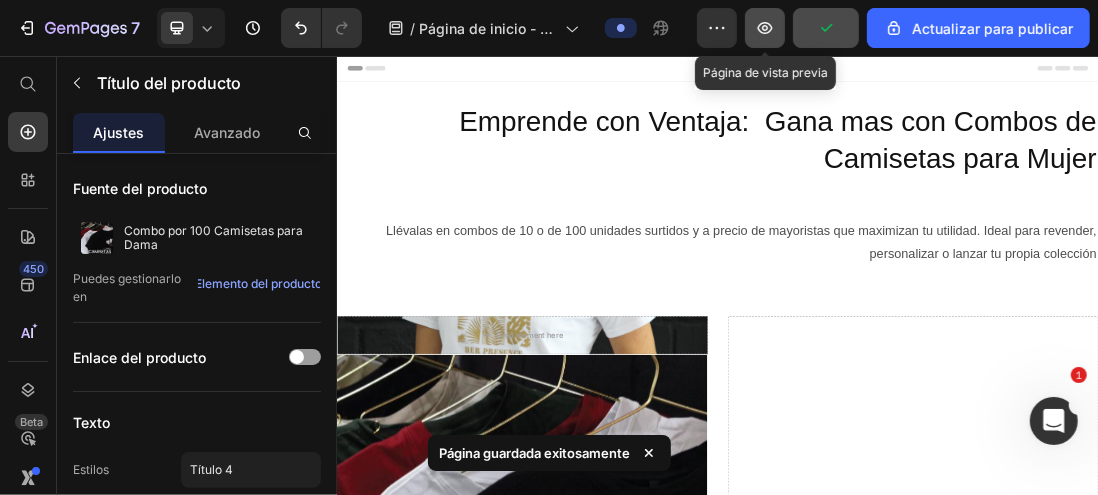 click 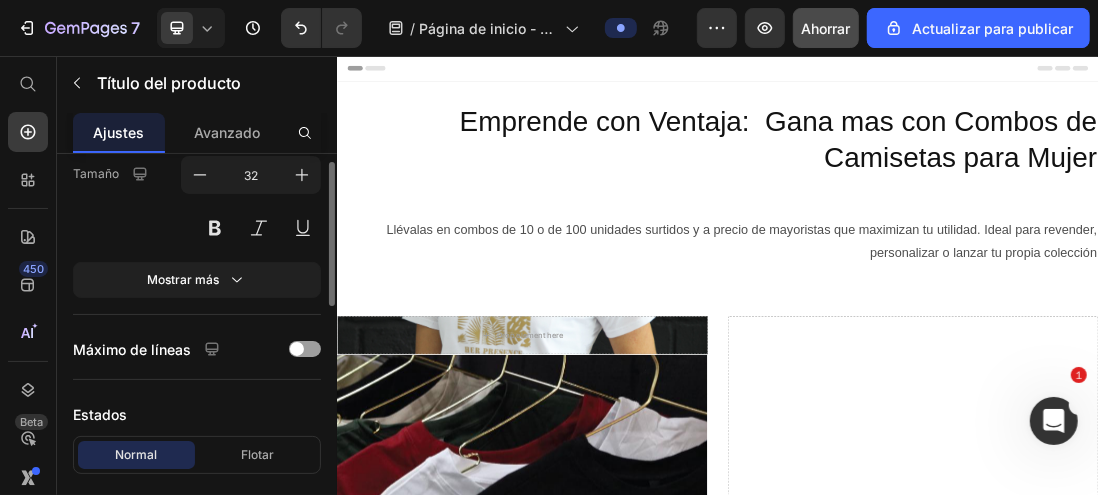 scroll, scrollTop: 500, scrollLeft: 0, axis: vertical 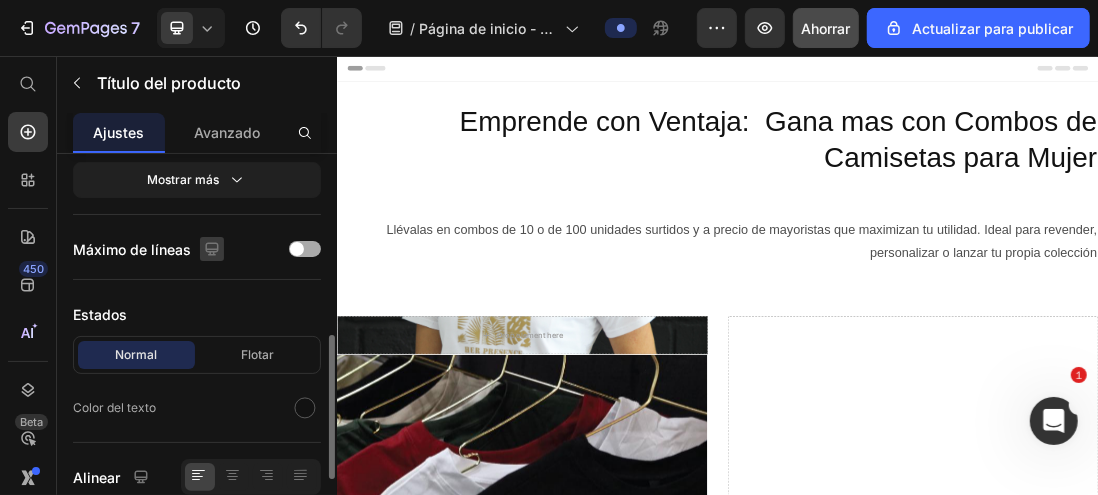 click 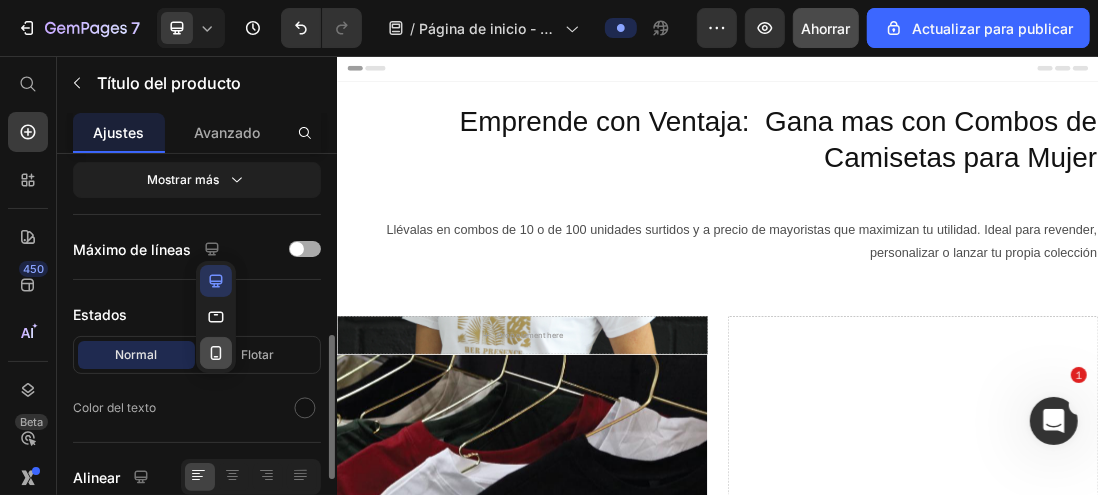 click 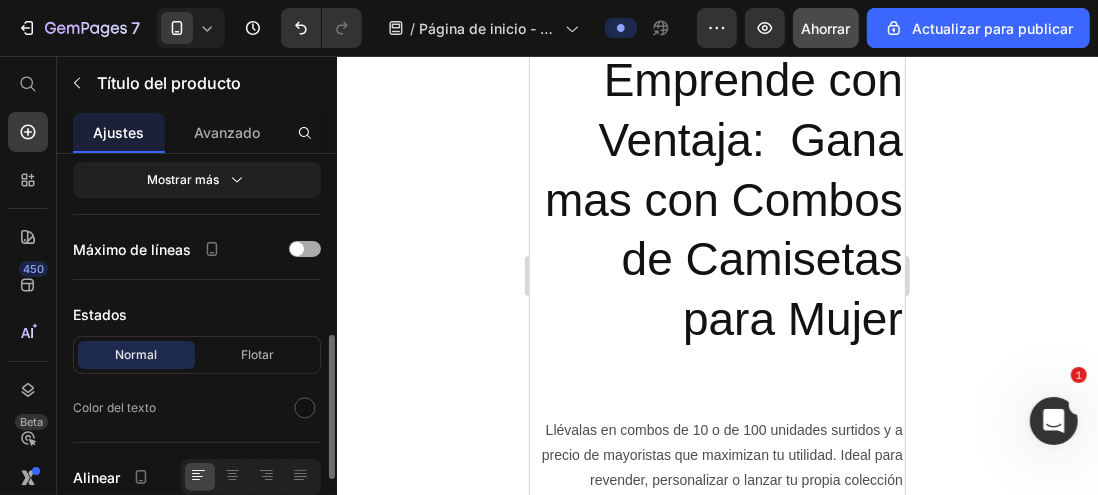 scroll, scrollTop: 1, scrollLeft: 0, axis: vertical 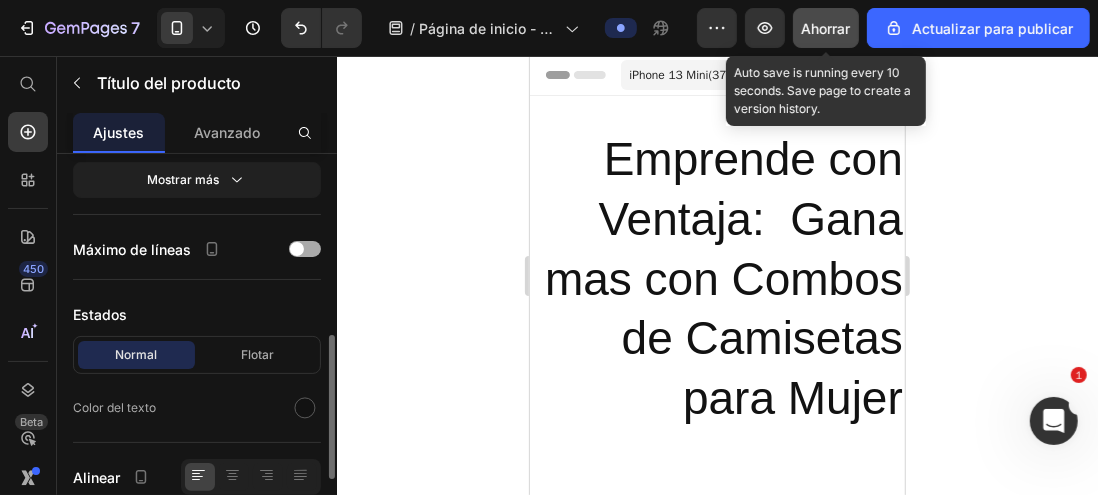 click on "Ahorrar" at bounding box center (826, 28) 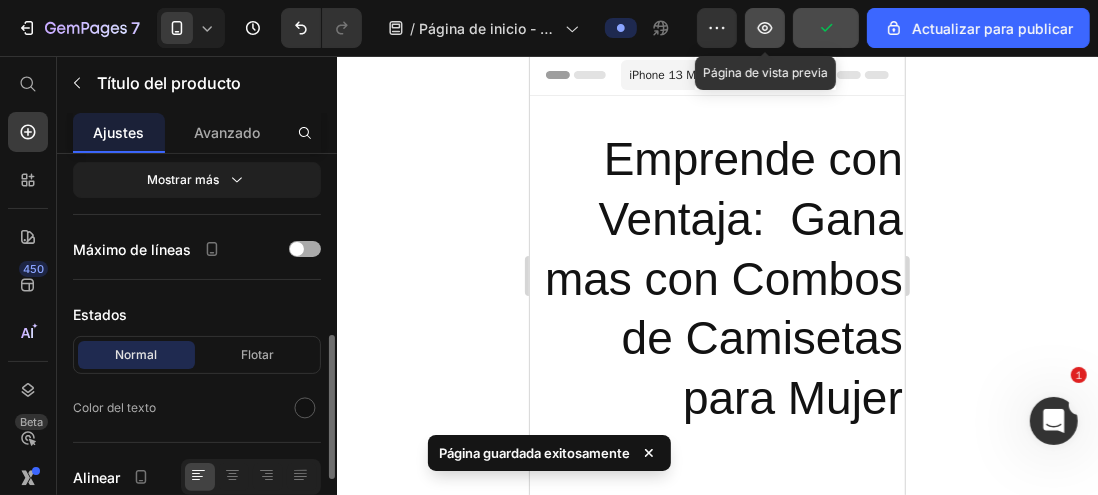 click 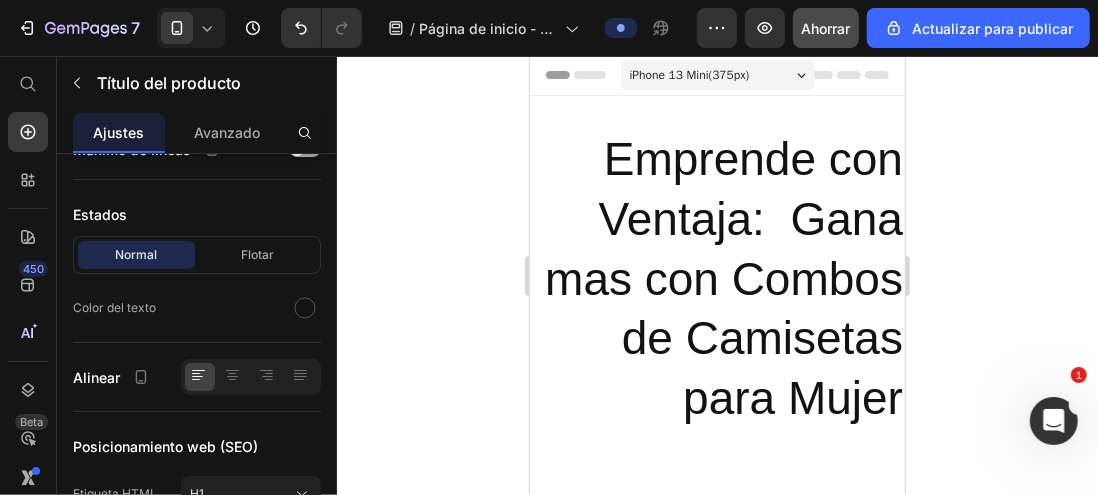 scroll, scrollTop: 700, scrollLeft: 0, axis: vertical 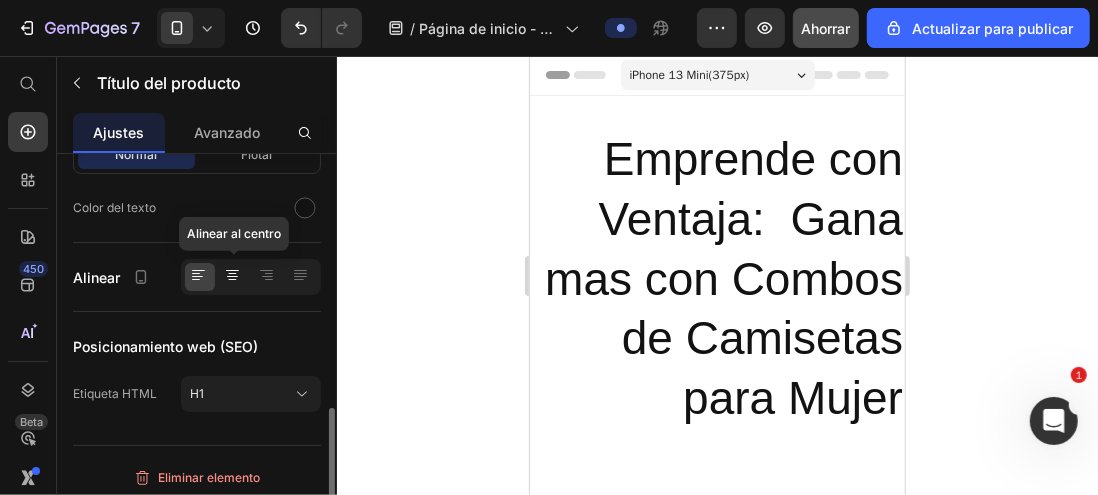 click 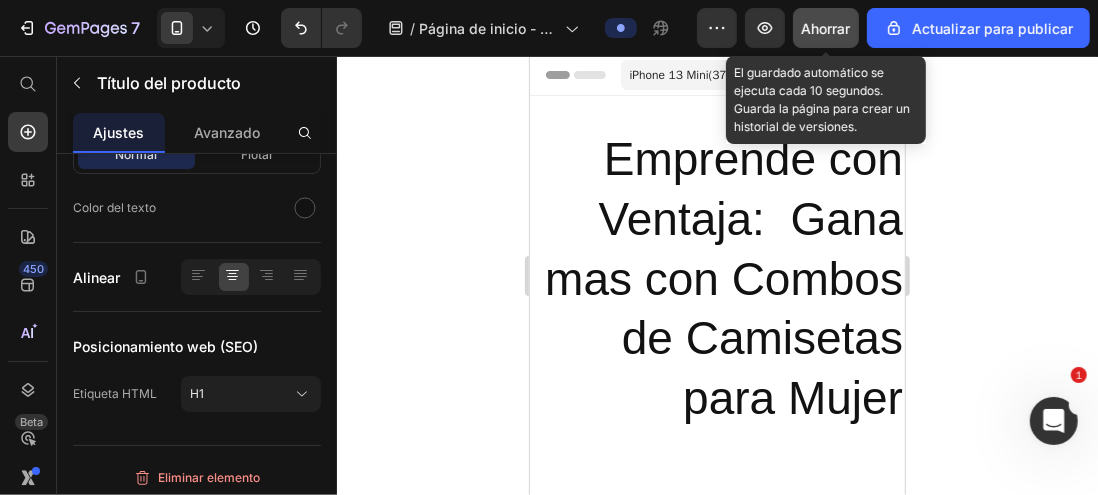 click on "Ahorrar" at bounding box center (826, 28) 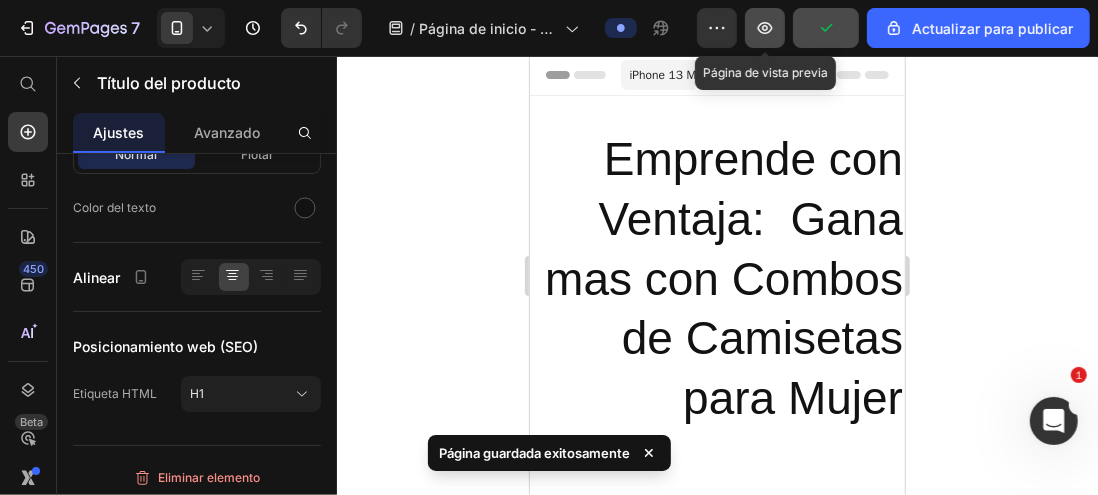 click 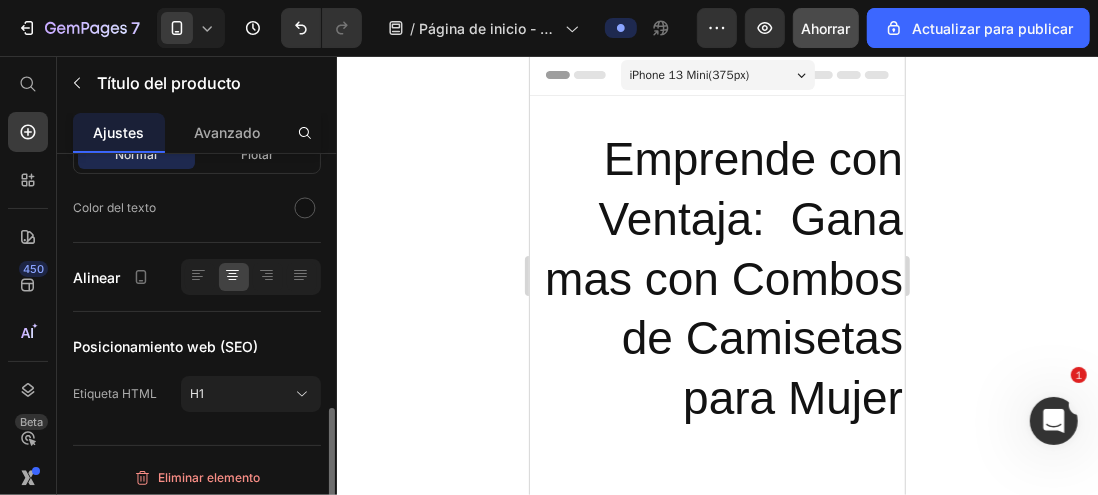 scroll, scrollTop: 702, scrollLeft: 0, axis: vertical 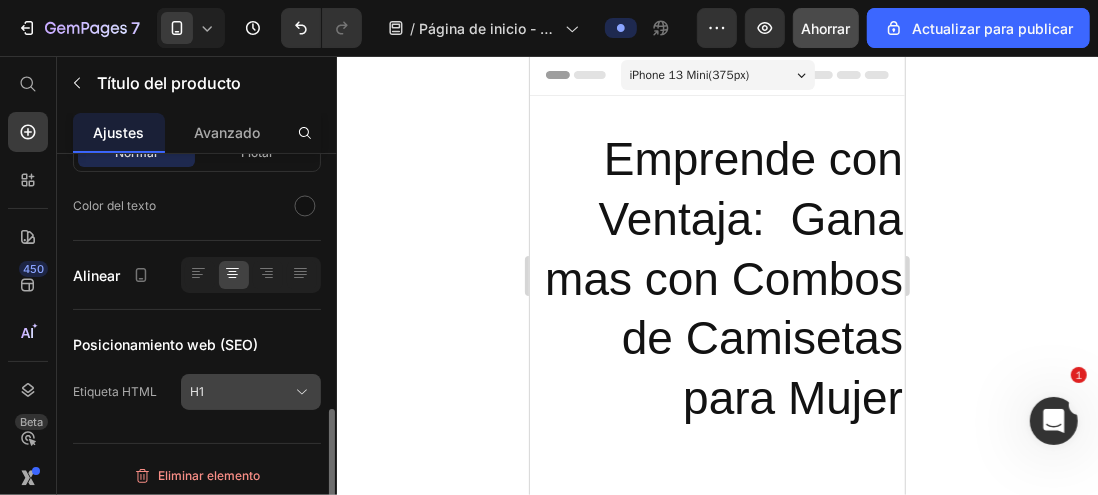 click 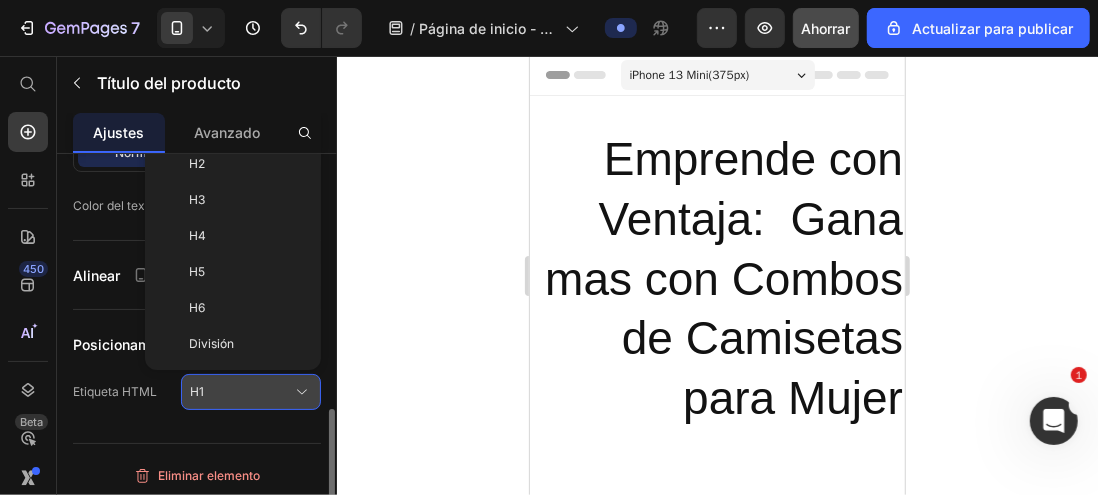 click 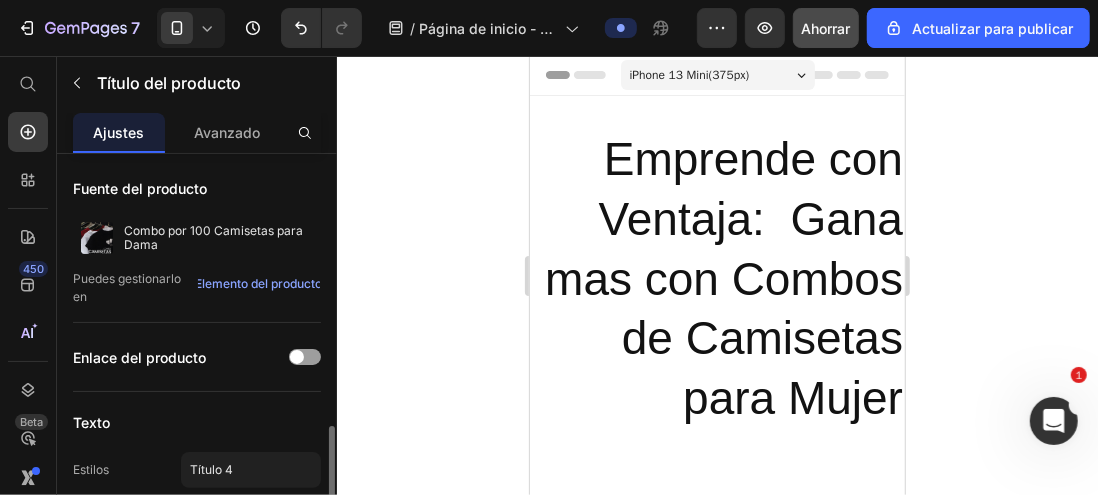 scroll, scrollTop: 300, scrollLeft: 0, axis: vertical 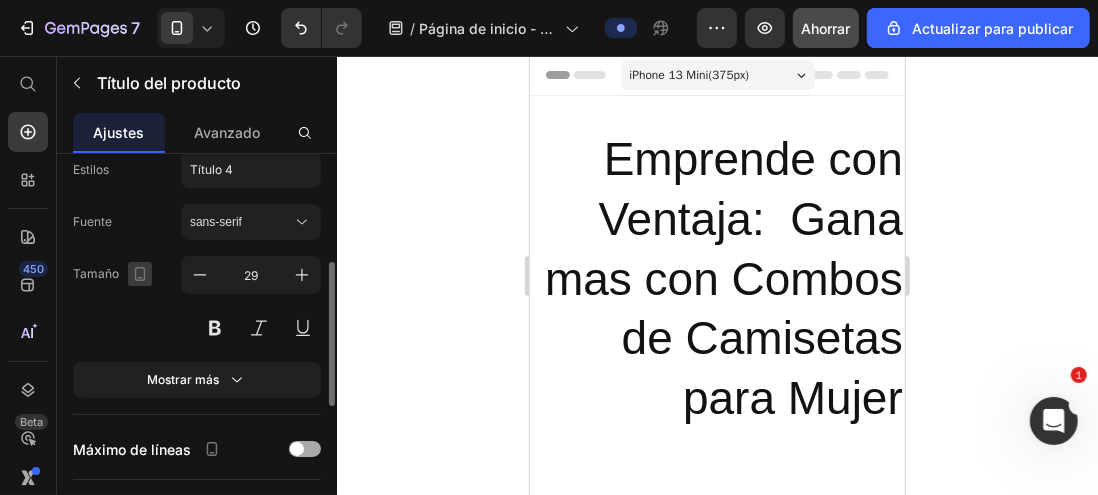 click 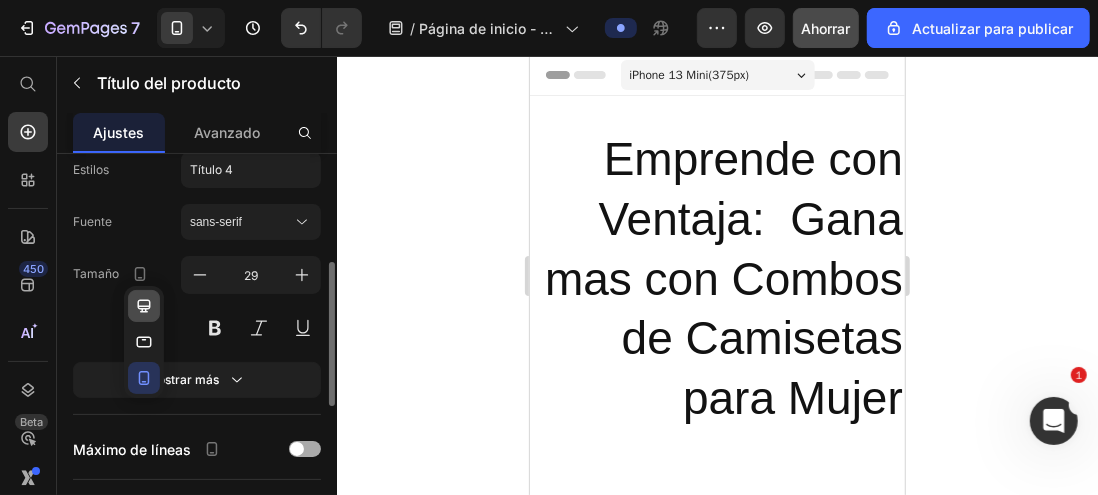 click 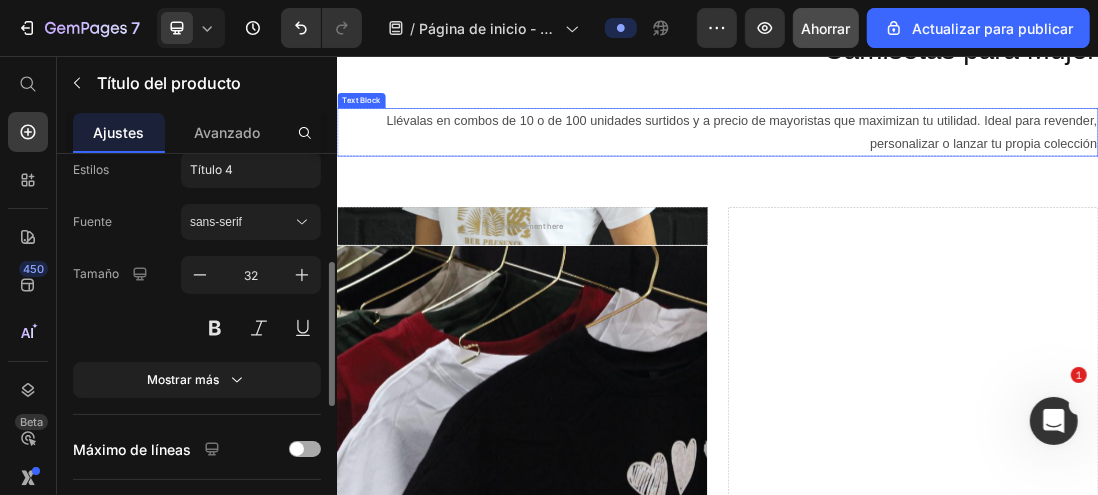 scroll, scrollTop: 200, scrollLeft: 0, axis: vertical 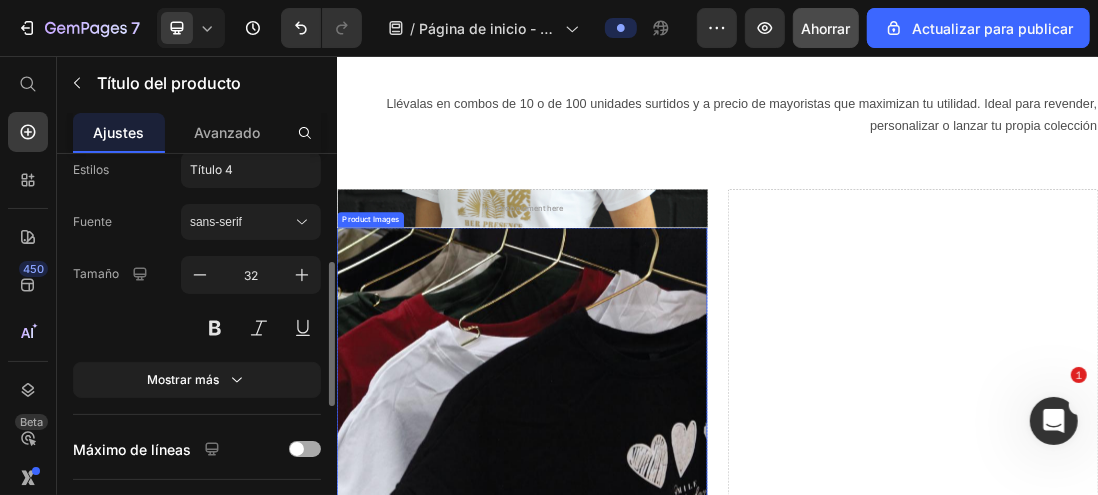 click at bounding box center (628, 619) 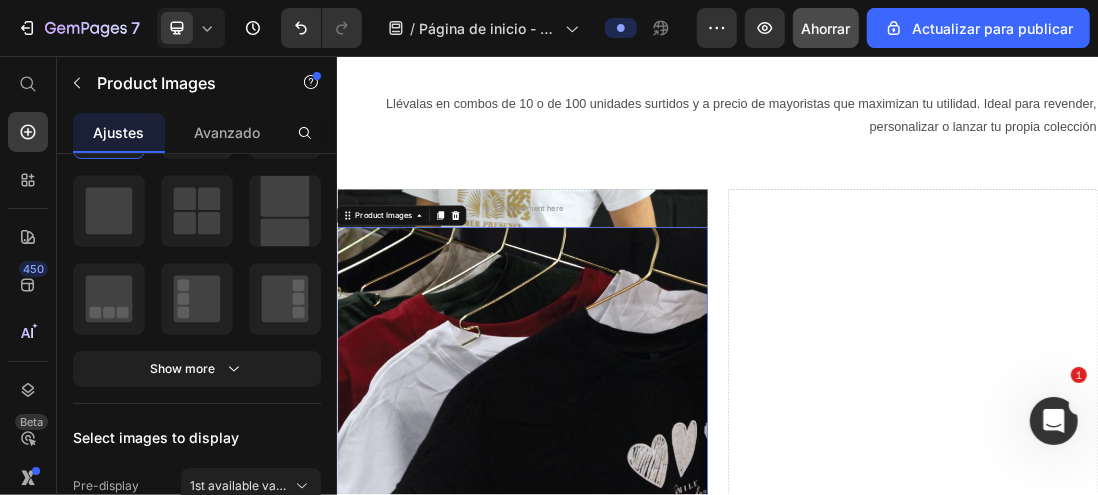 scroll, scrollTop: 0, scrollLeft: 0, axis: both 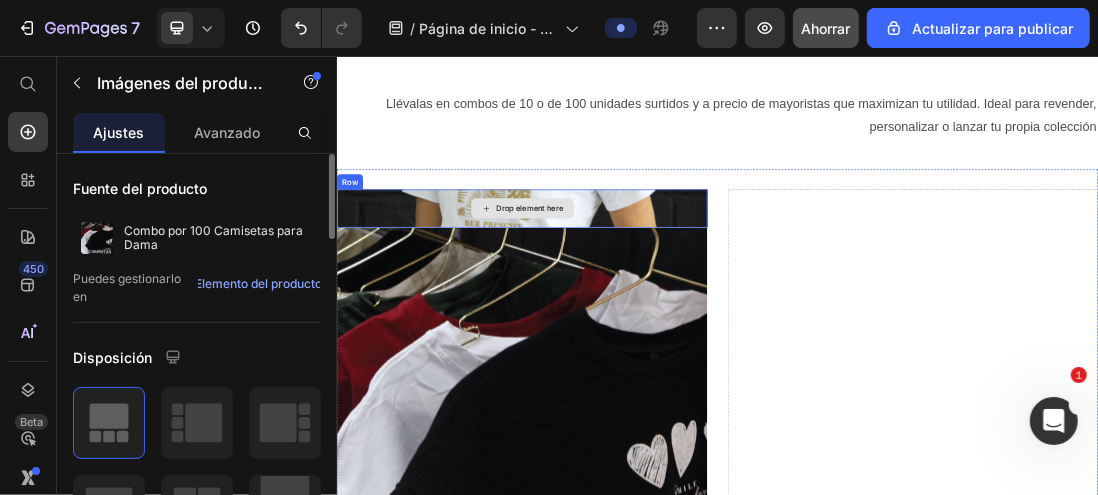 click on "Drop element here" at bounding box center [628, 297] 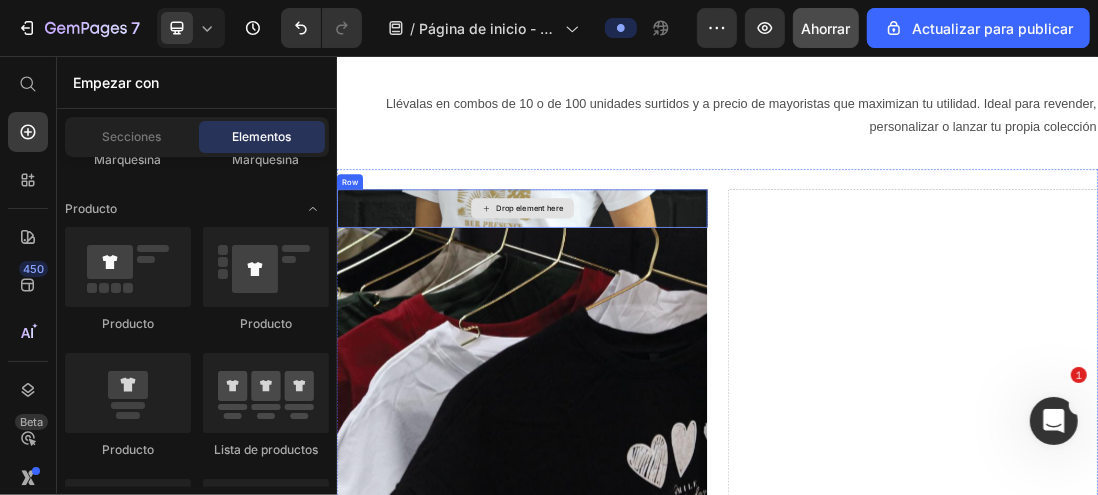 click on "Drop element here" at bounding box center [628, 297] 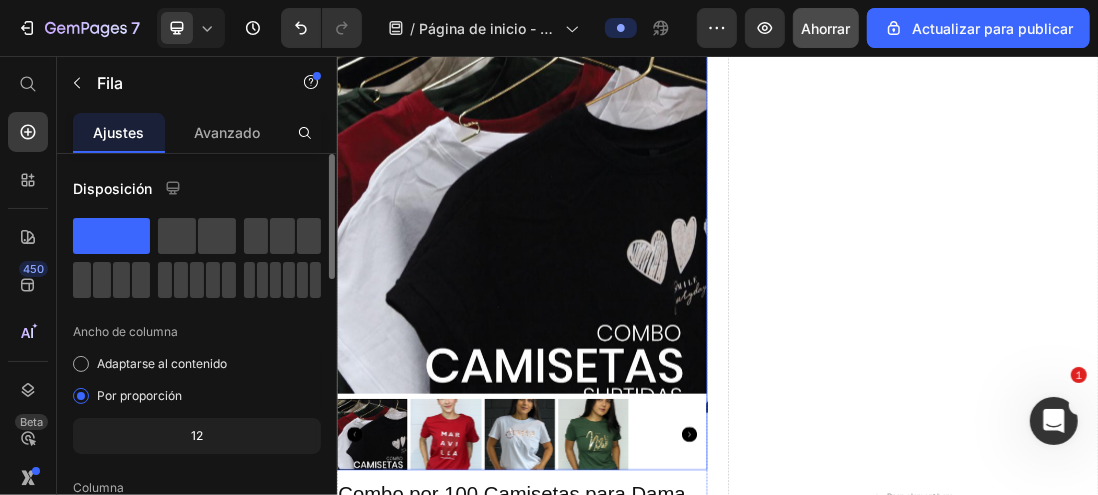 scroll, scrollTop: 700, scrollLeft: 0, axis: vertical 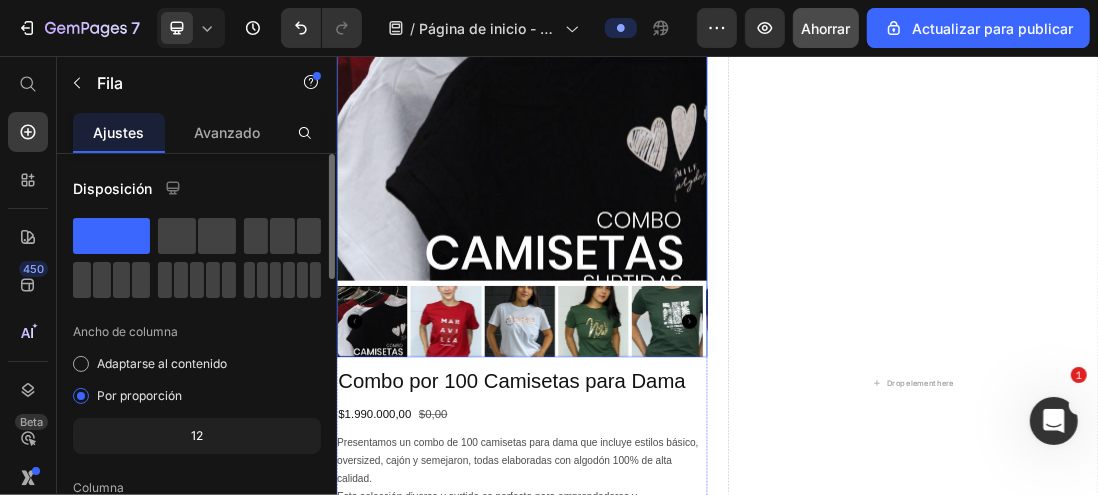 click at bounding box center [628, 119] 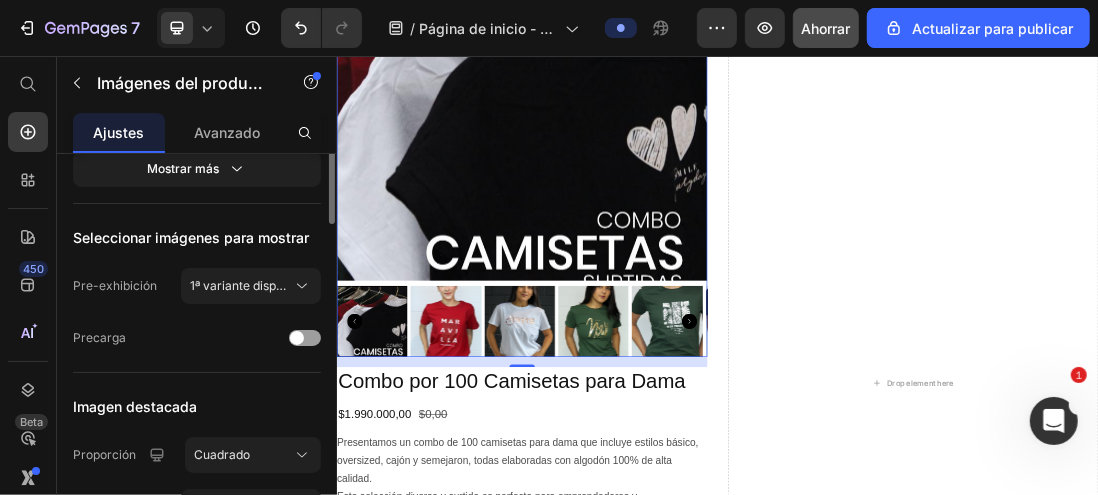 scroll, scrollTop: 300, scrollLeft: 0, axis: vertical 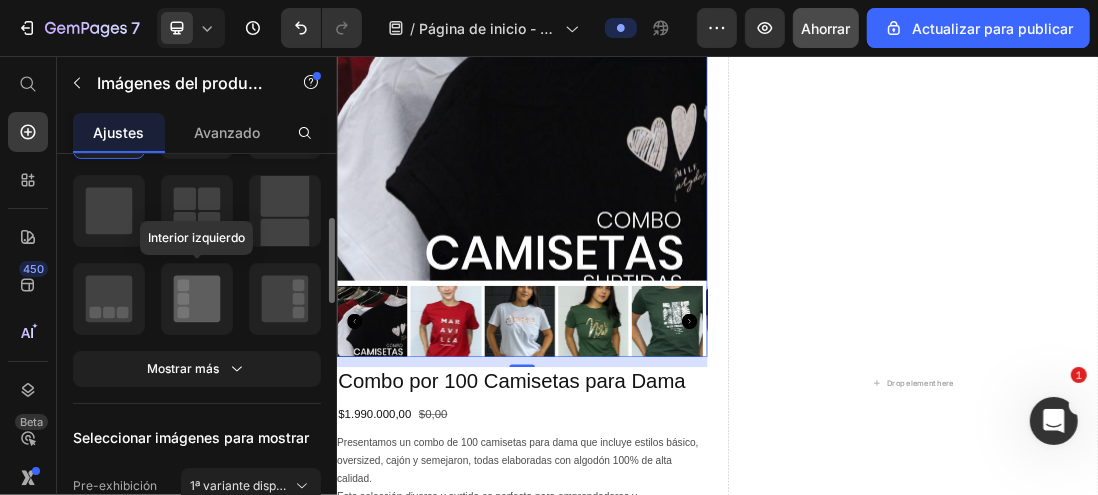 click 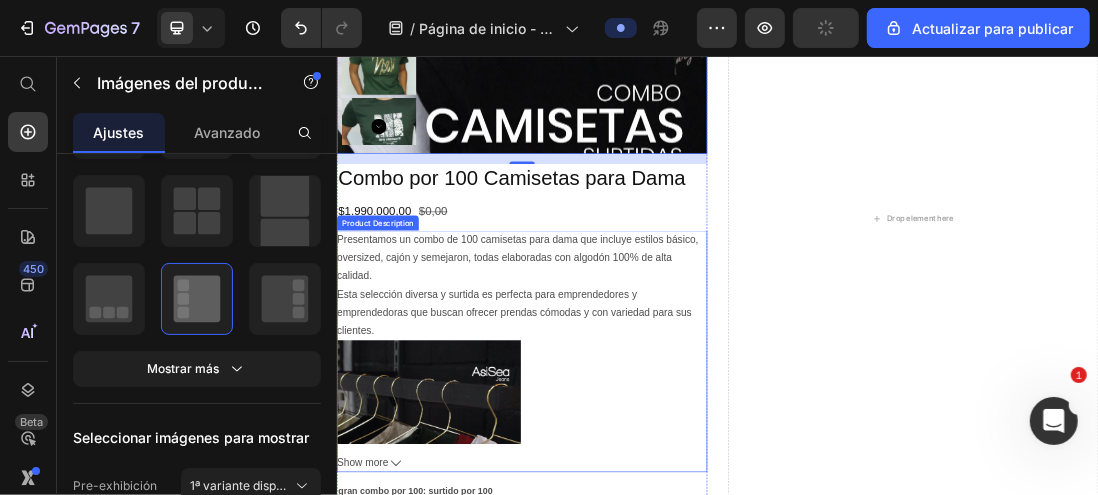 scroll, scrollTop: 1200, scrollLeft: 0, axis: vertical 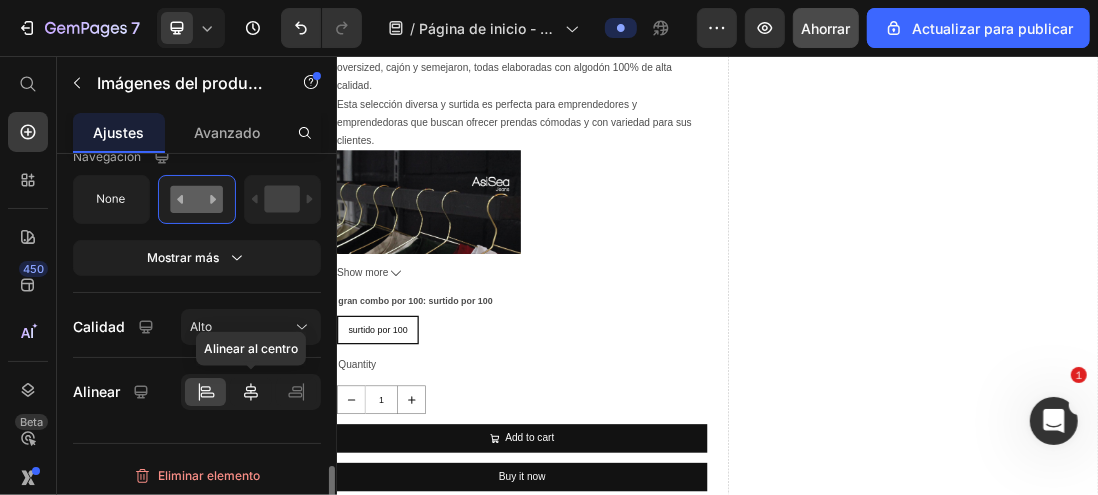 click 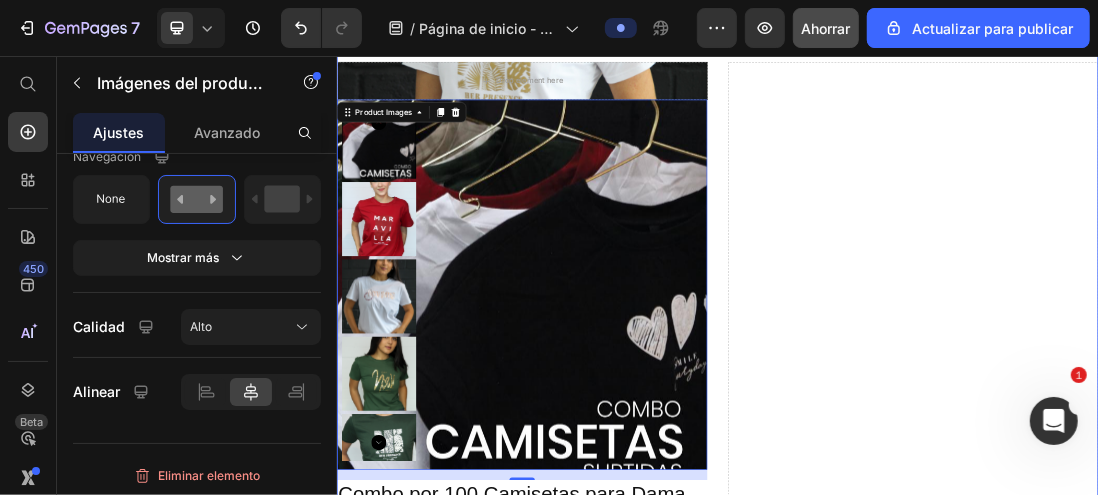 scroll, scrollTop: 400, scrollLeft: 0, axis: vertical 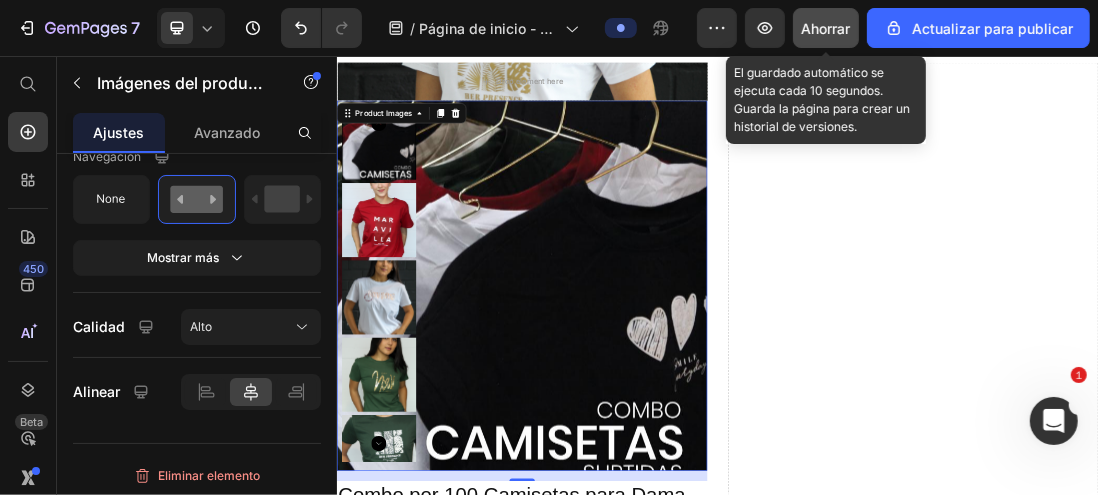 click on "Ahorrar" at bounding box center (826, 28) 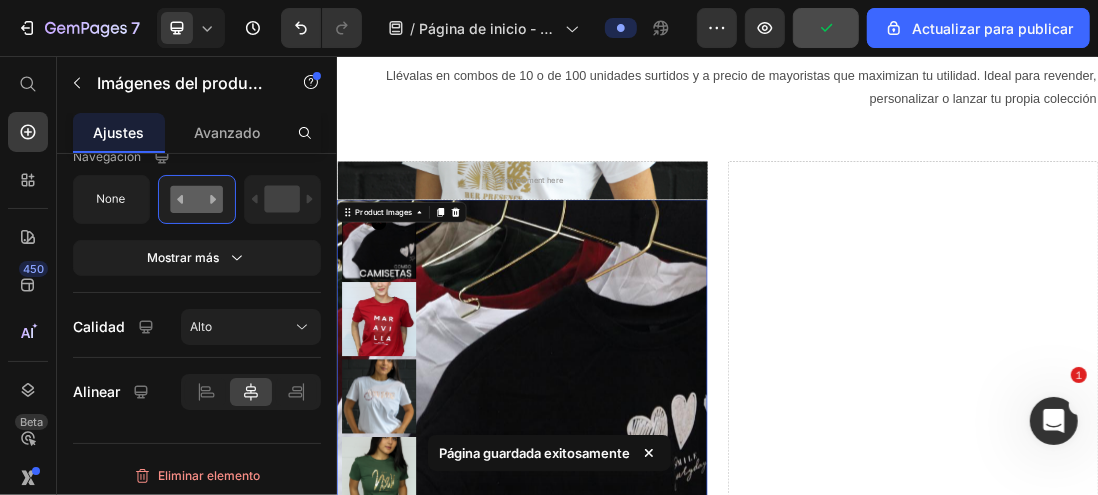 scroll, scrollTop: 200, scrollLeft: 0, axis: vertical 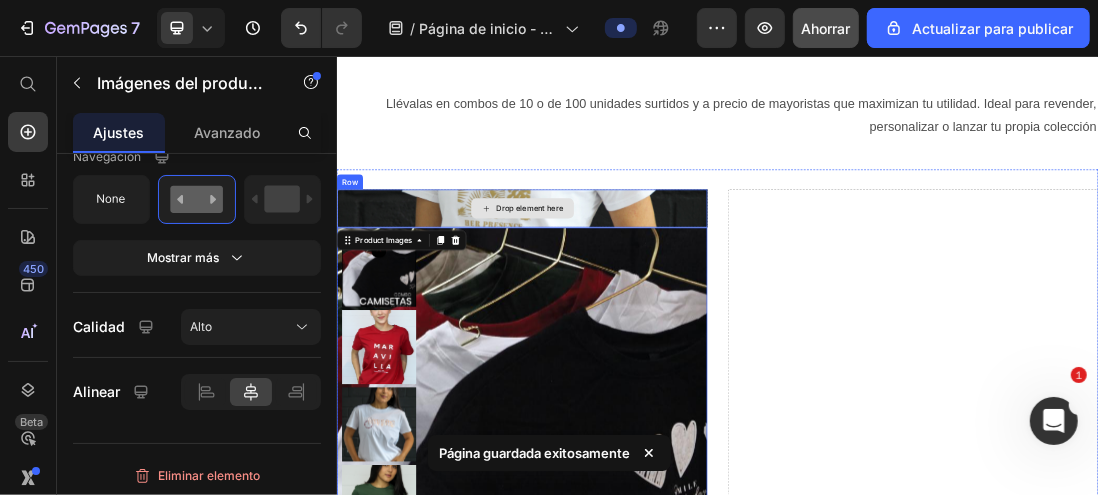 click on "Drop element here" at bounding box center [628, 297] 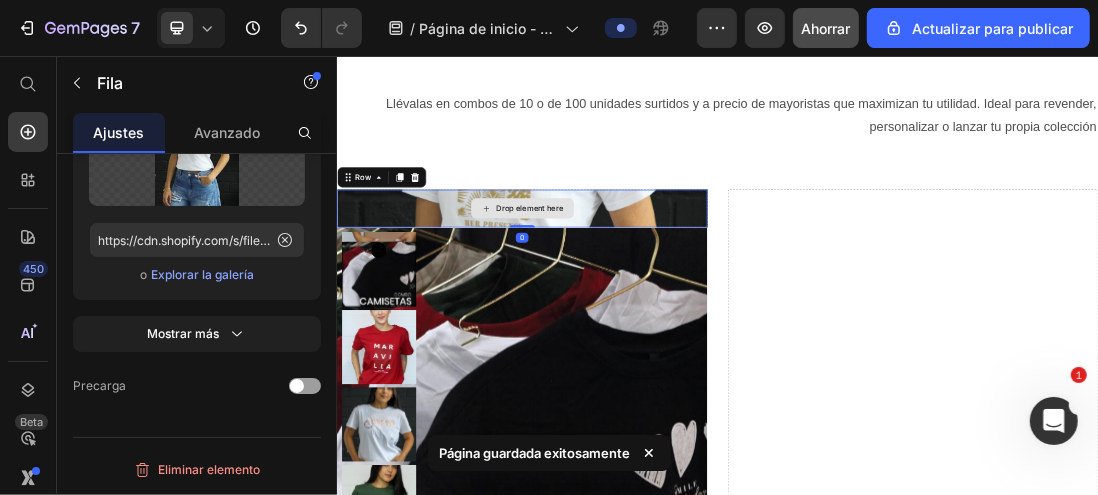 scroll, scrollTop: 0, scrollLeft: 0, axis: both 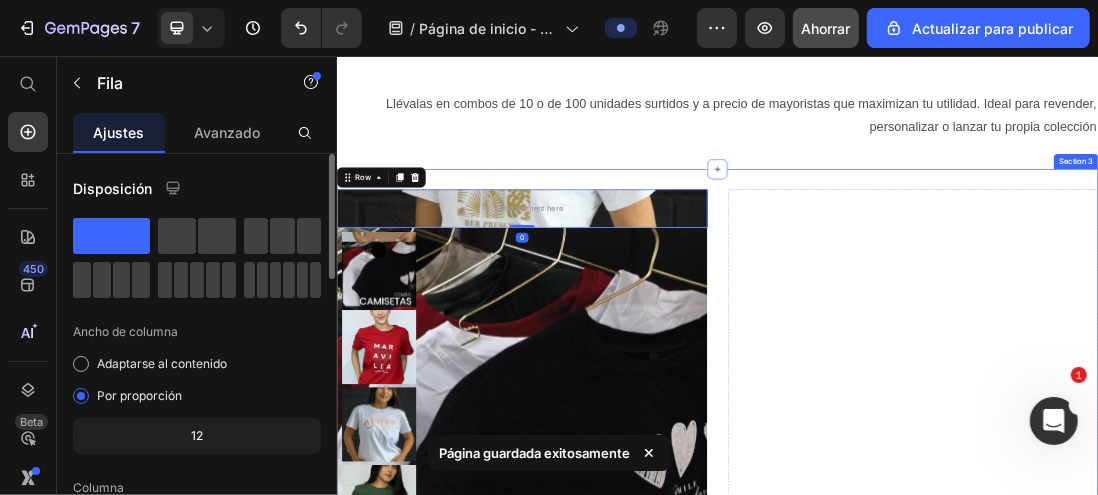 click on "Drop element here Row   0
Product Images Combo por 100 Camisetas para Dama Product Title $1.990.000,00 Product Price $0,00 Product Price Row Presentamos un combo de 100 camisetas para dama que incluye estilos básico, oversized, cajón y semejaron, todas elaboradas con algodón 100% de alta calidad.
Esta selección diversa y surtida es perfecta para emprendedores y emprendedoras que buscan ofrecer prendas cómodas y con variedad para sus clientes.
Además, garantizamos que son de calidad versatilidad en estilo y comodidad porque nuestra marca es una marca con corazón y seriedad Show more Product Description gran combo por 100: surtido por 100 surtido por 100 surtido por 100 surtido por 100 Product Variants & Swatches Quantity Text Block 1 Product Quantity
Add to cart Add to Cart Buy it now Dynamic Checkout Product Row
Drop element here Section 3" at bounding box center (936, 1012) 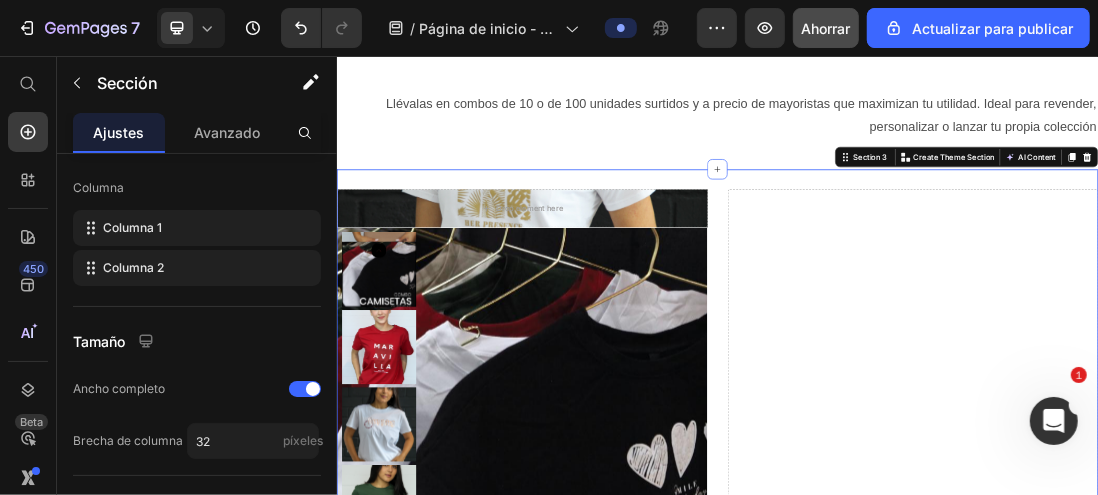 scroll, scrollTop: 615, scrollLeft: 0, axis: vertical 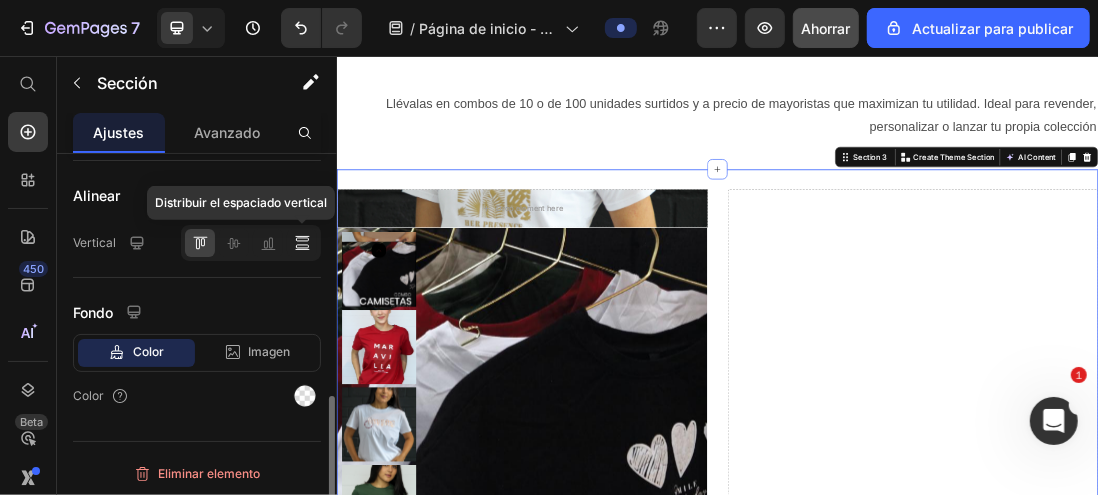 click 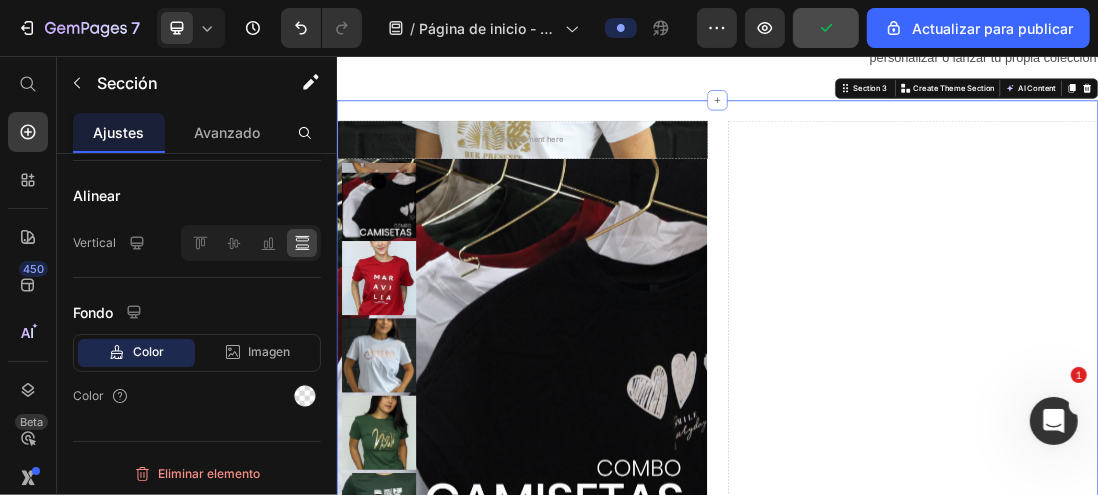 scroll, scrollTop: 121, scrollLeft: 0, axis: vertical 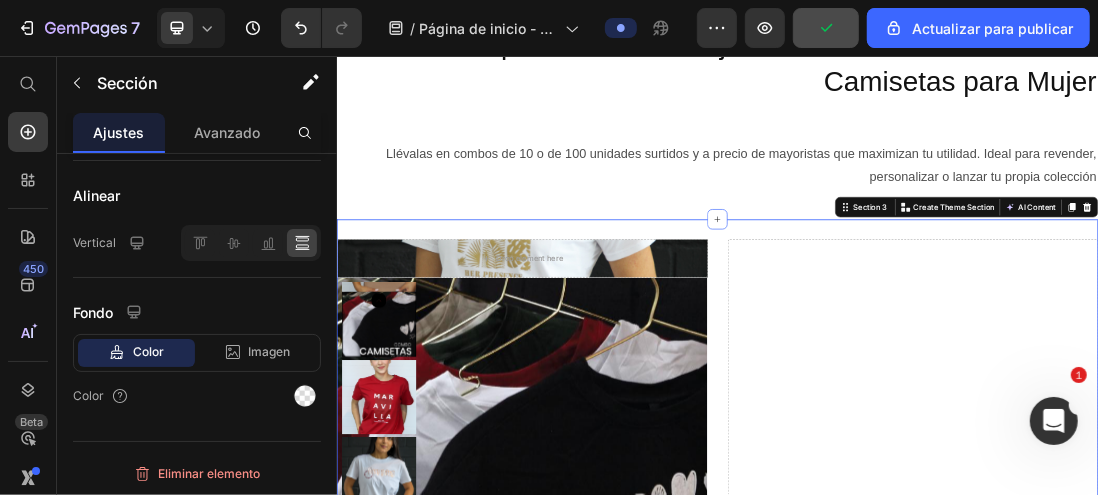 click on "Drop element here" at bounding box center (1244, 1091) 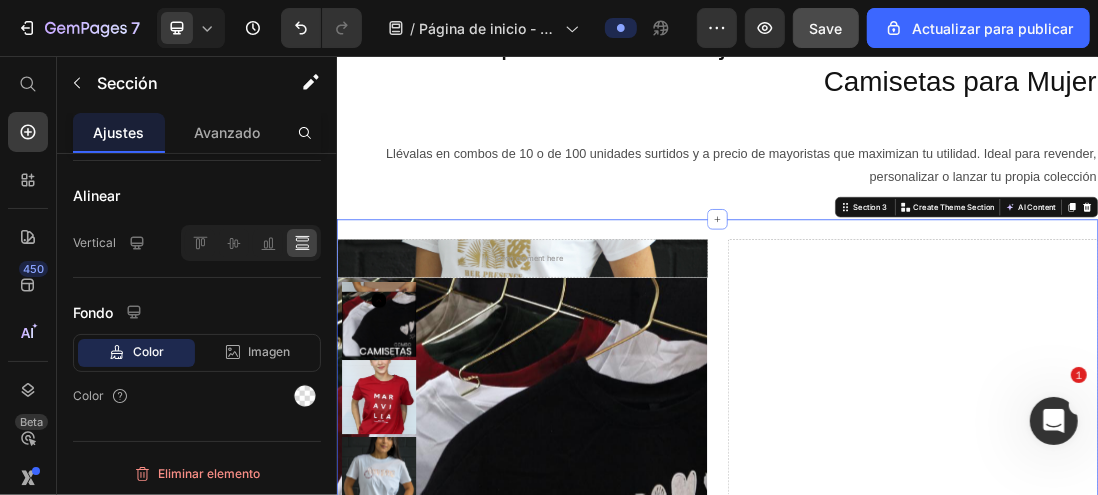 click on "Drop element here" at bounding box center [1244, 1091] 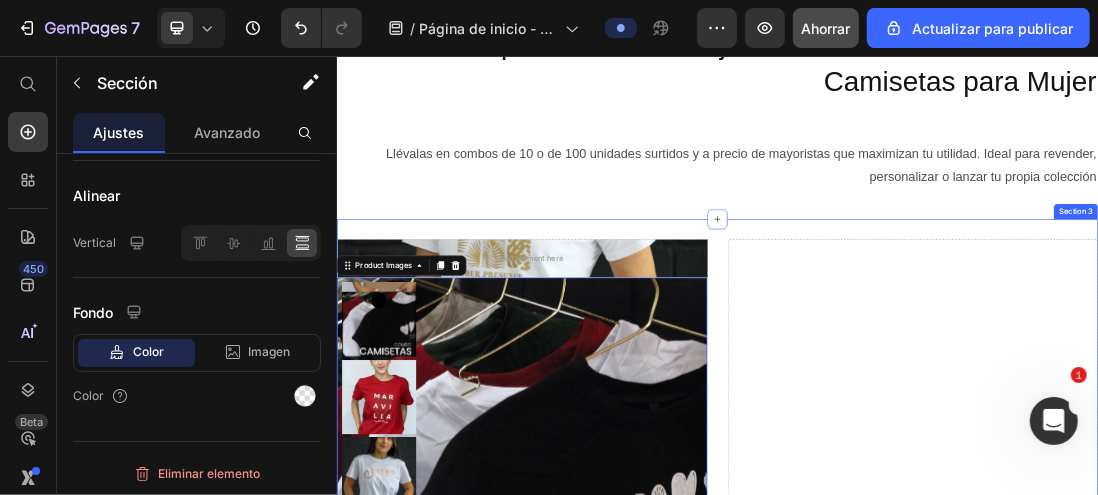 drag, startPoint x: 619, startPoint y: 545, endPoint x: 1211, endPoint y: 520, distance: 592.52765 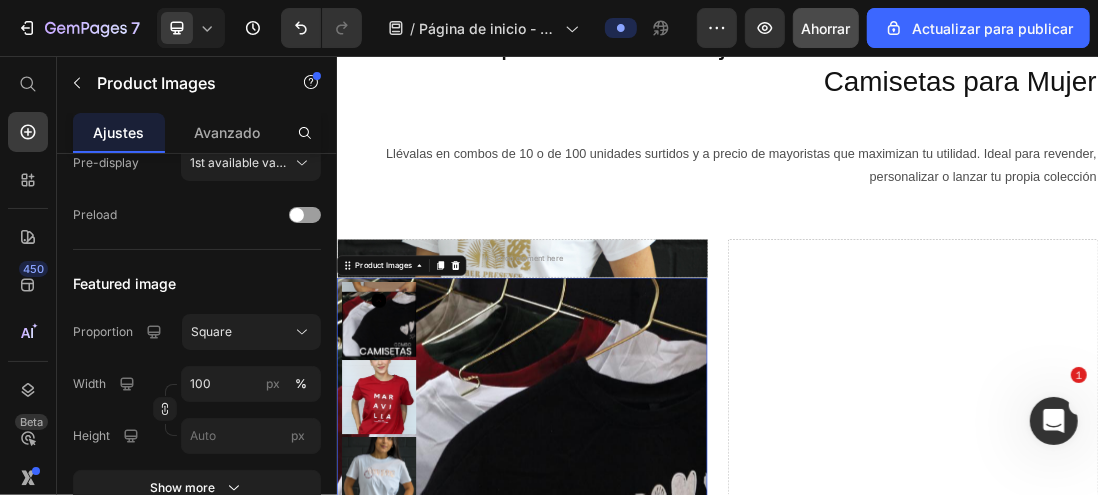 scroll, scrollTop: 0, scrollLeft: 0, axis: both 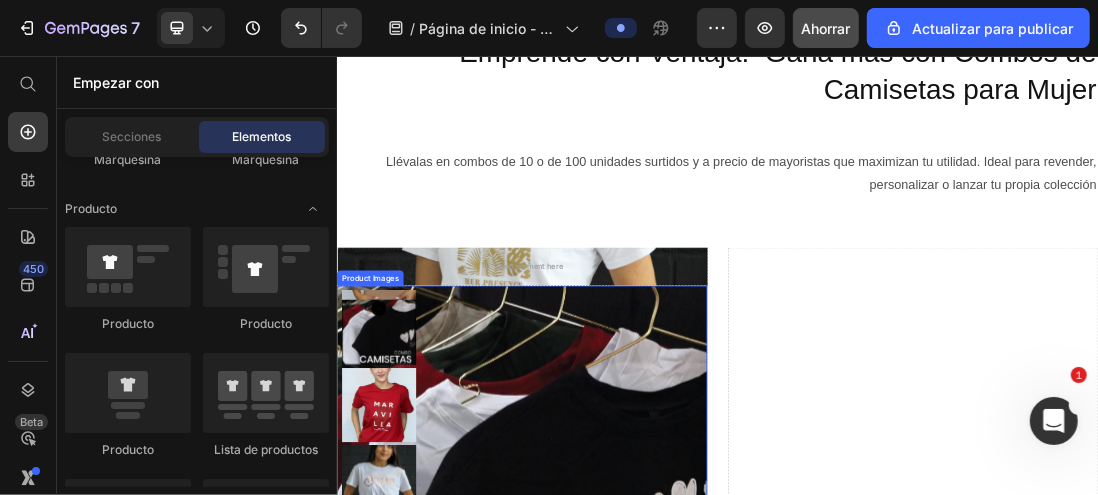 click at bounding box center (628, 711) 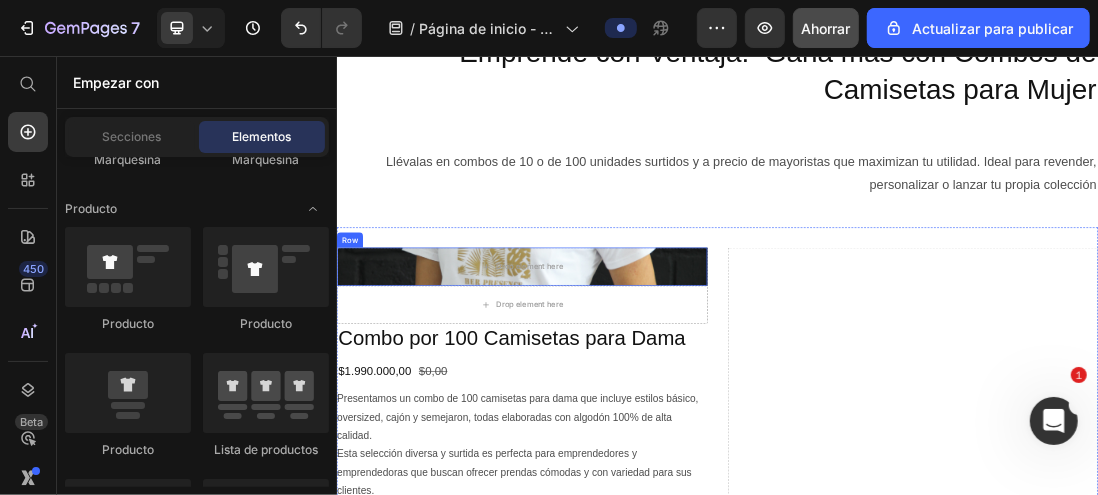 click on "Row" at bounding box center [356, 347] 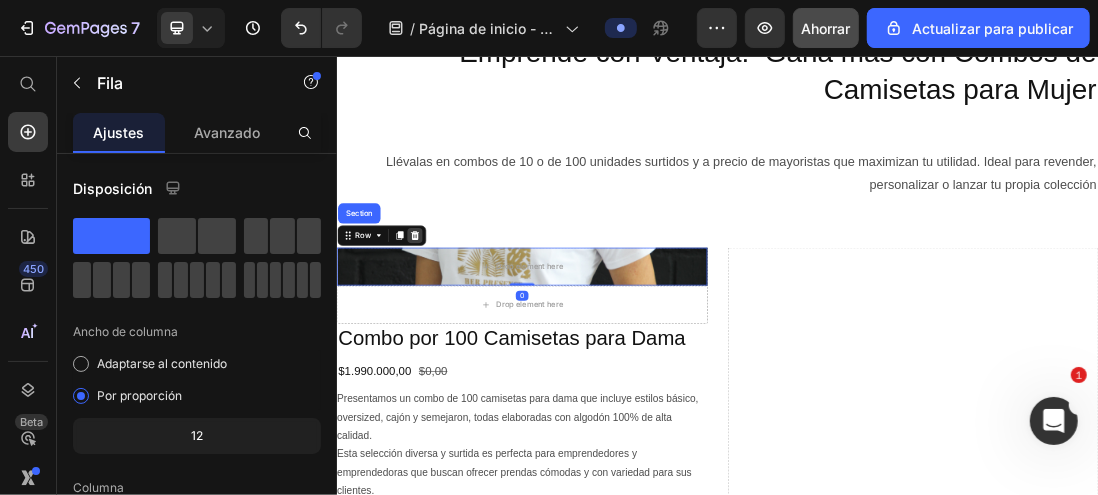 click 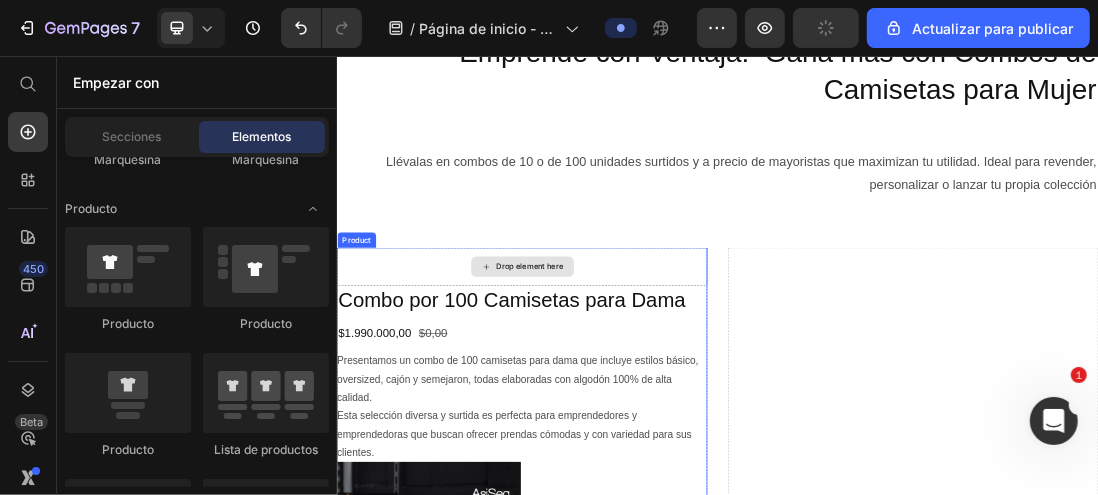 click on "Drop element here" at bounding box center [628, 389] 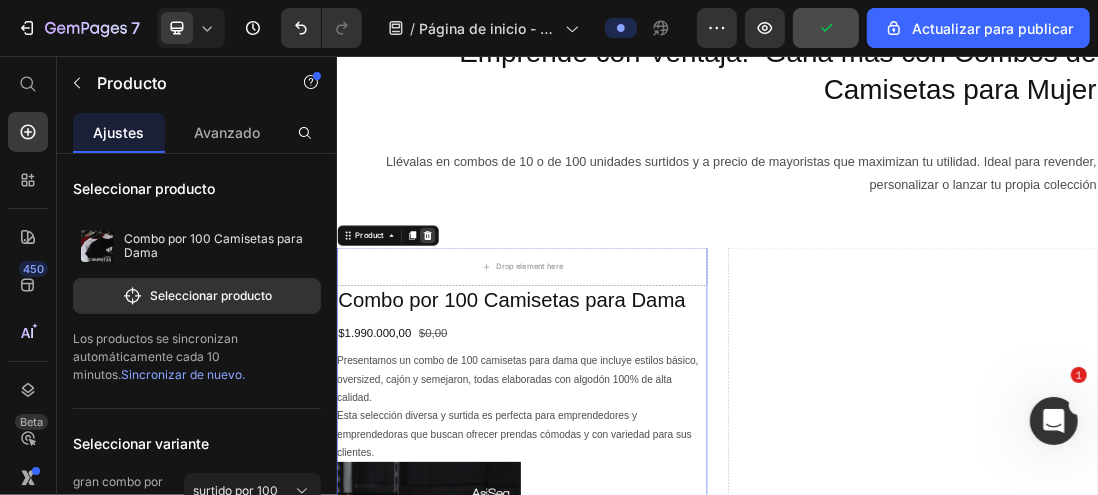 click 